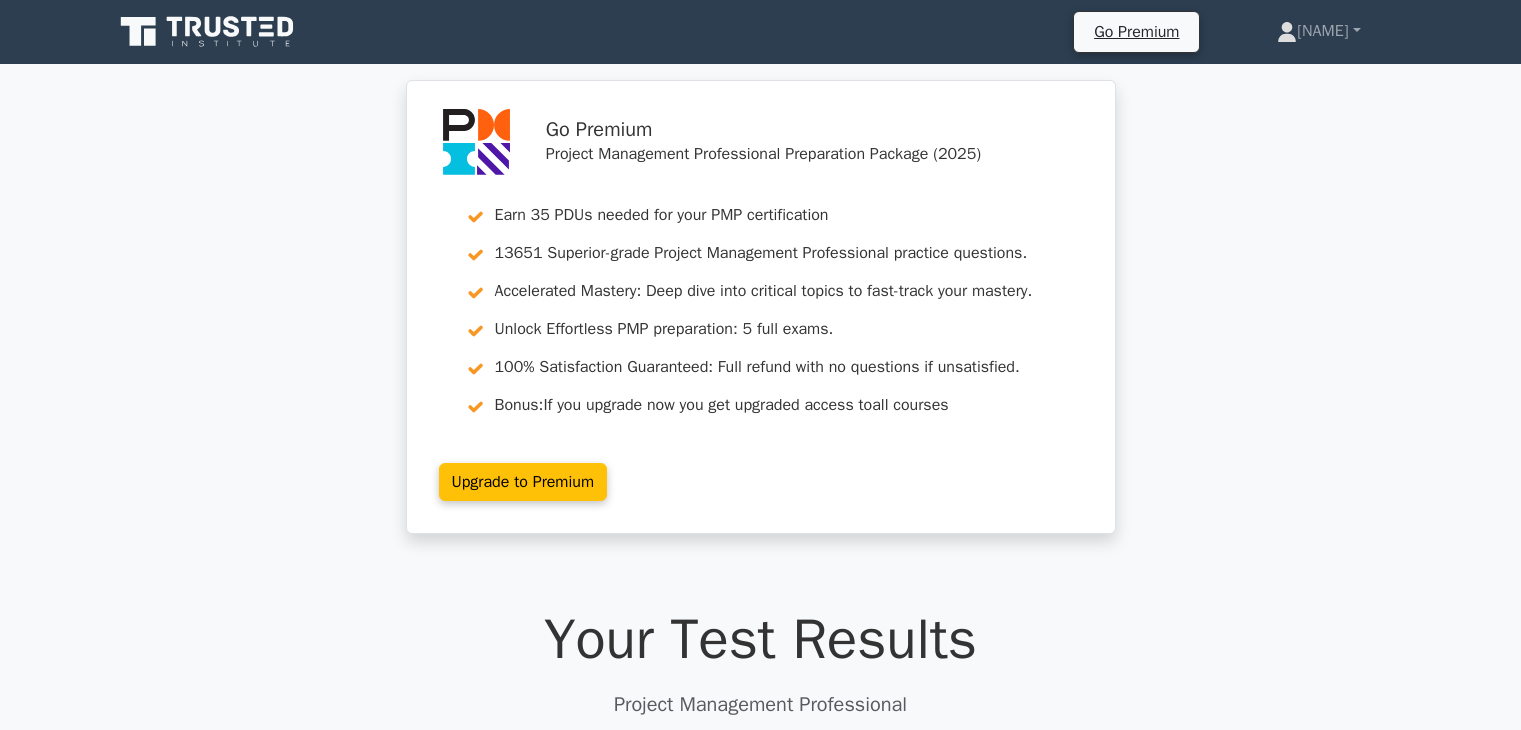 scroll, scrollTop: 2569, scrollLeft: 0, axis: vertical 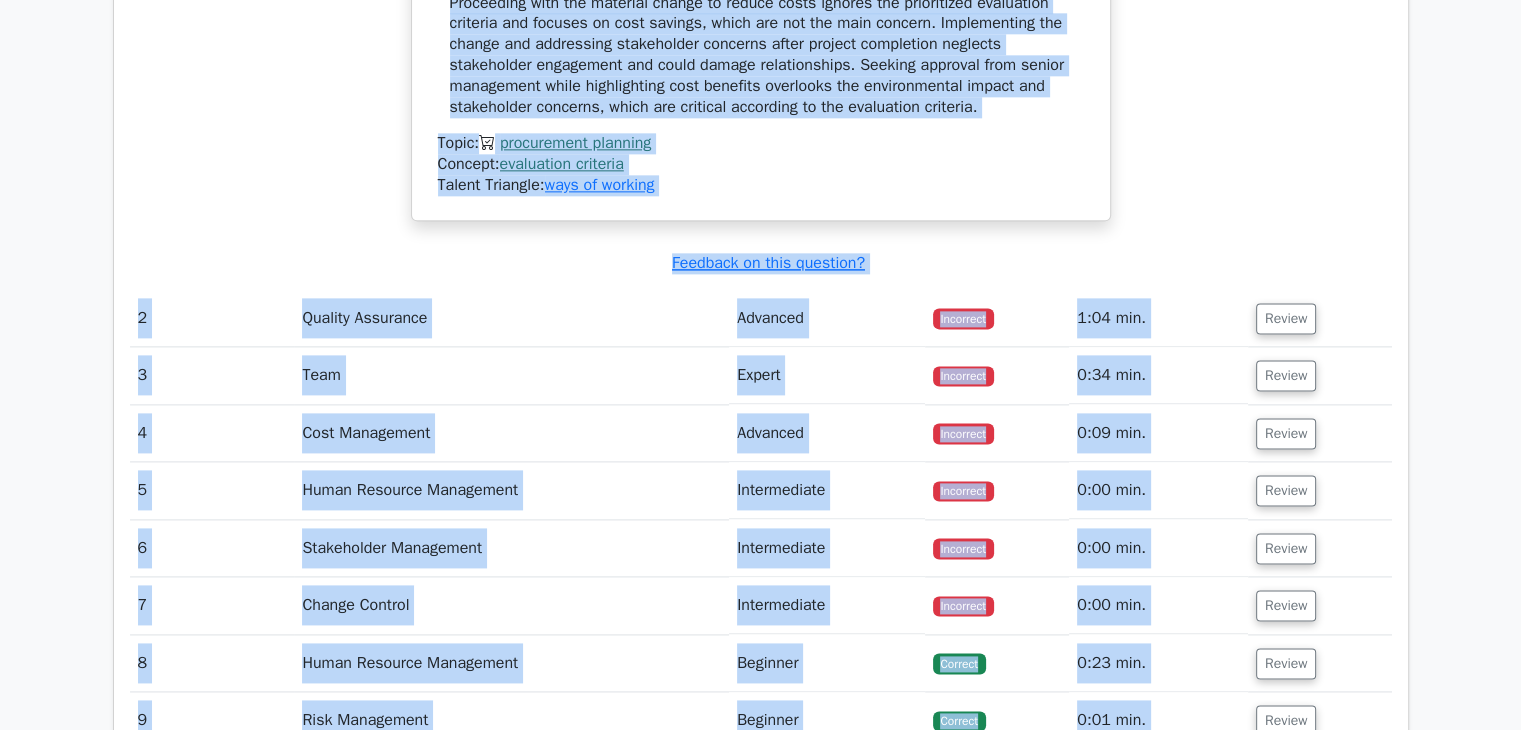 drag, startPoint x: 1519, startPoint y: 532, endPoint x: 1516, endPoint y: 625, distance: 93.04838 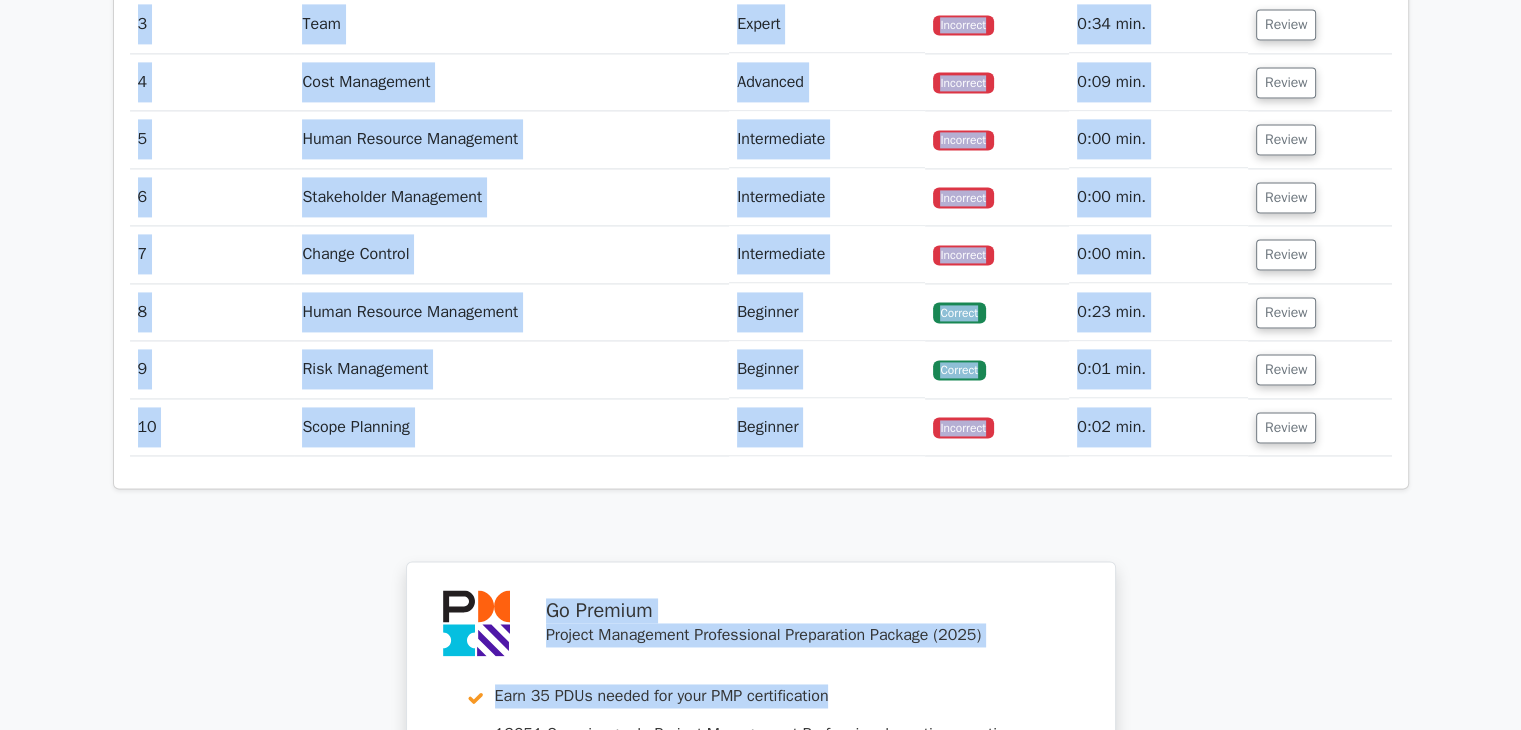 scroll, scrollTop: 3020, scrollLeft: 0, axis: vertical 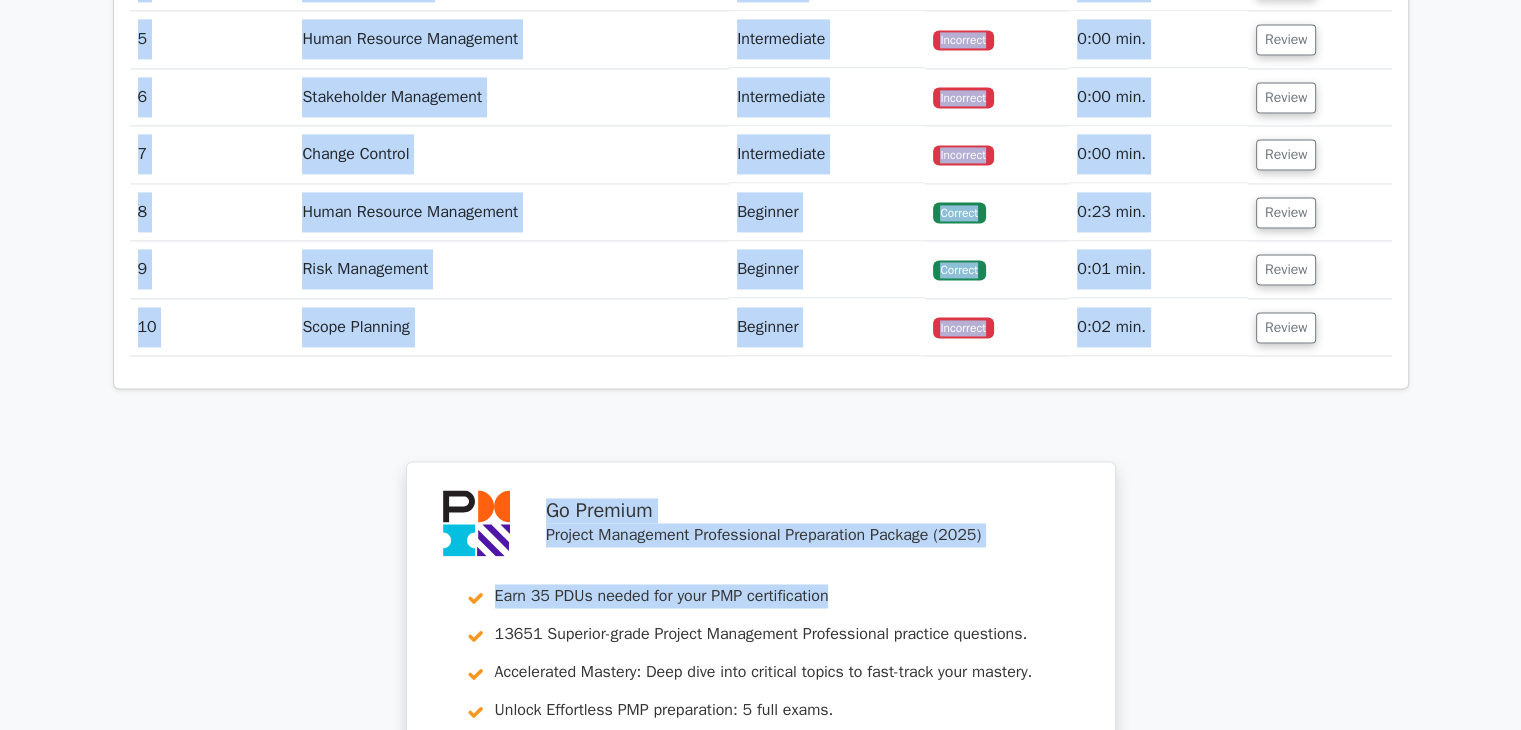 click on "Continue practicing" at bounding box center (685, 1006) 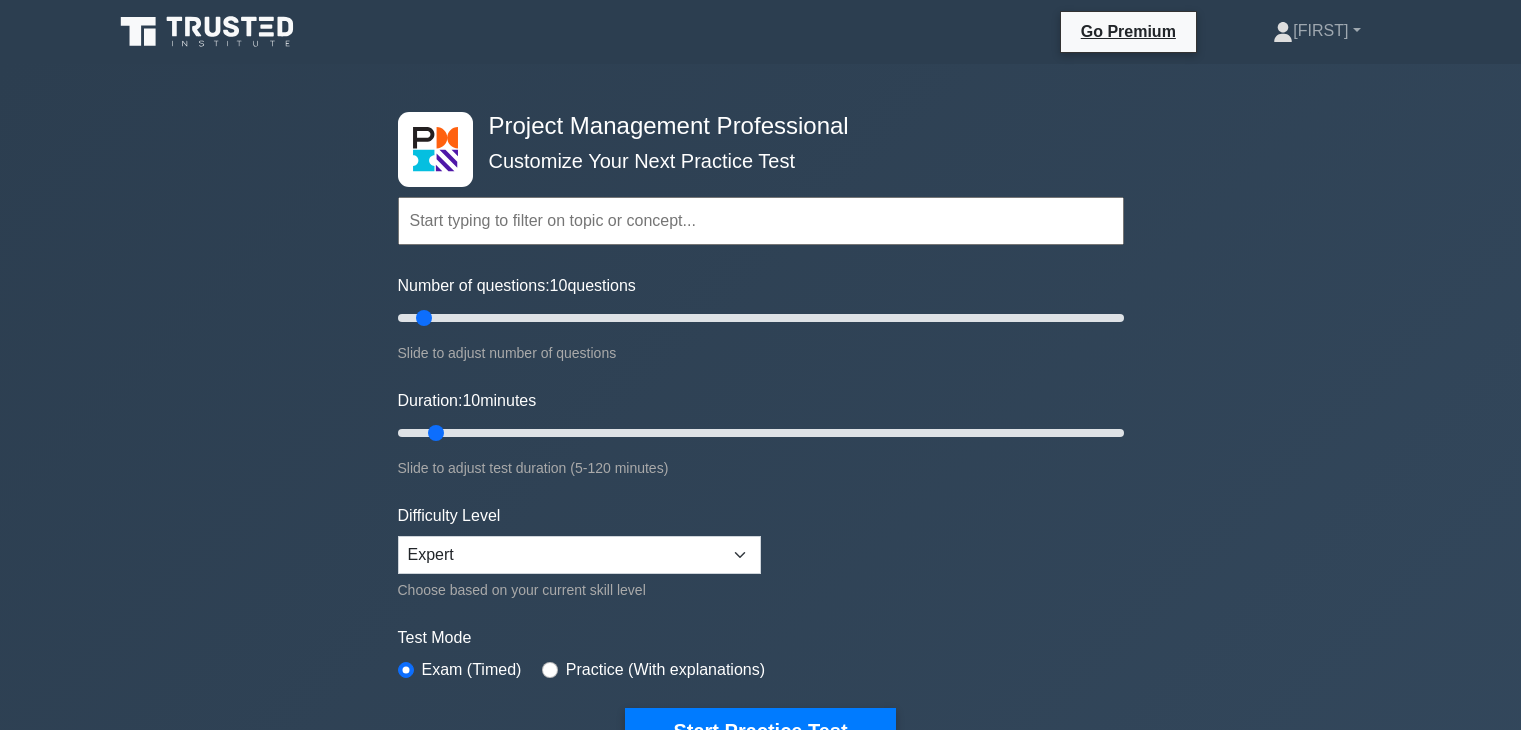 scroll, scrollTop: 0, scrollLeft: 0, axis: both 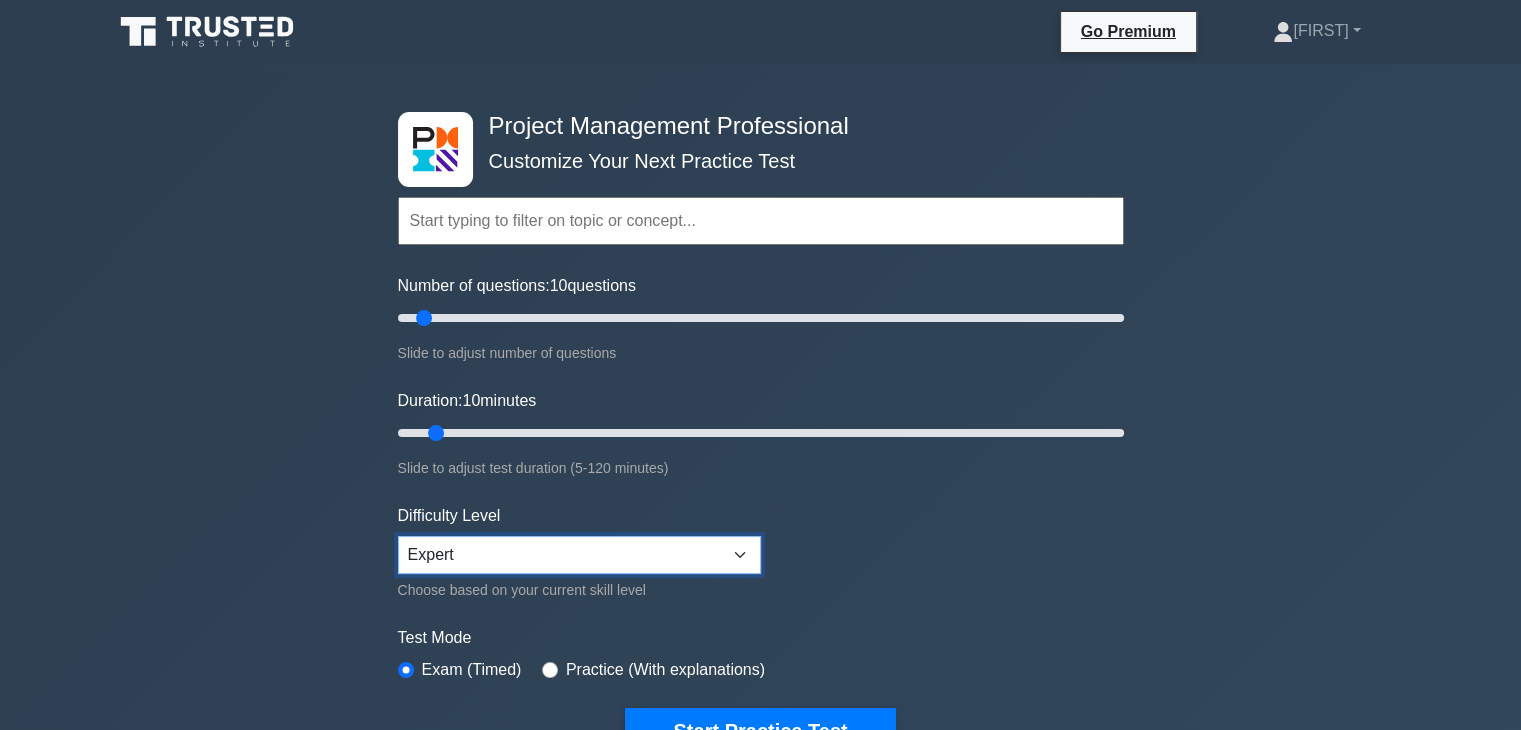 click on "Beginner
Intermediate
Expert" at bounding box center [579, 555] 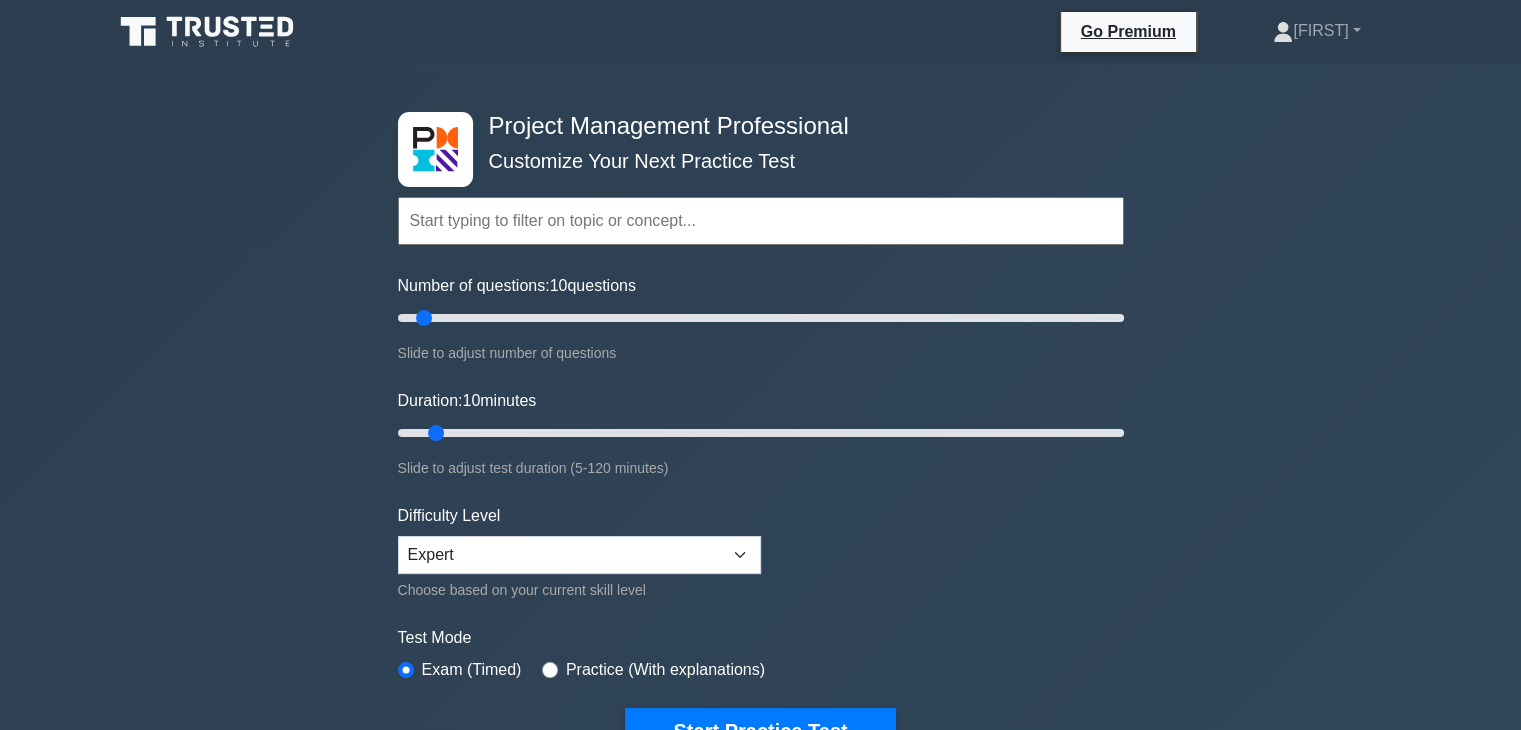 click on "Topics
Scope Management
Time Management
Cost Management
Quality Management
Risk Management
Integration Management
Human Resource Management
Communication Management
Procurement Management" at bounding box center [761, 445] 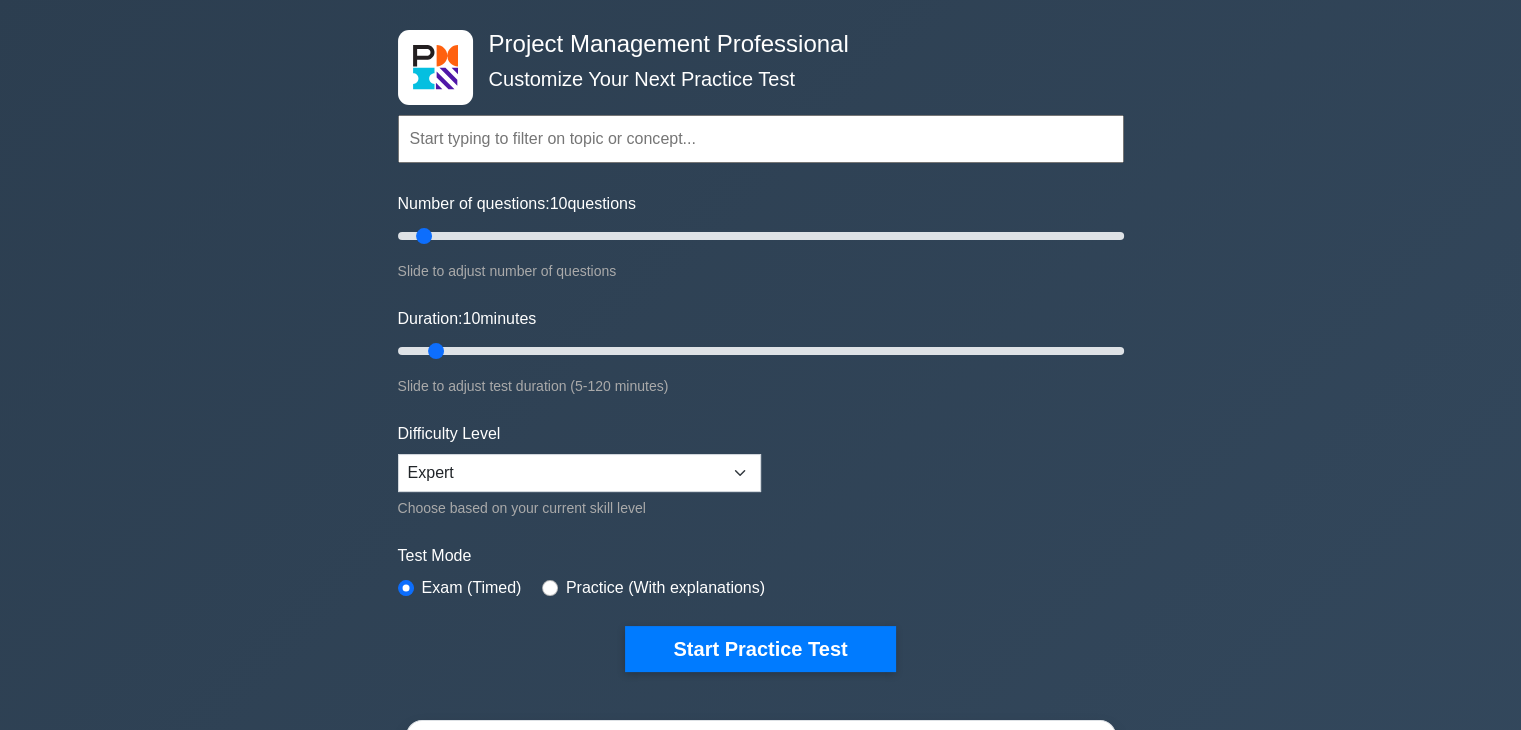 scroll, scrollTop: 72, scrollLeft: 0, axis: vertical 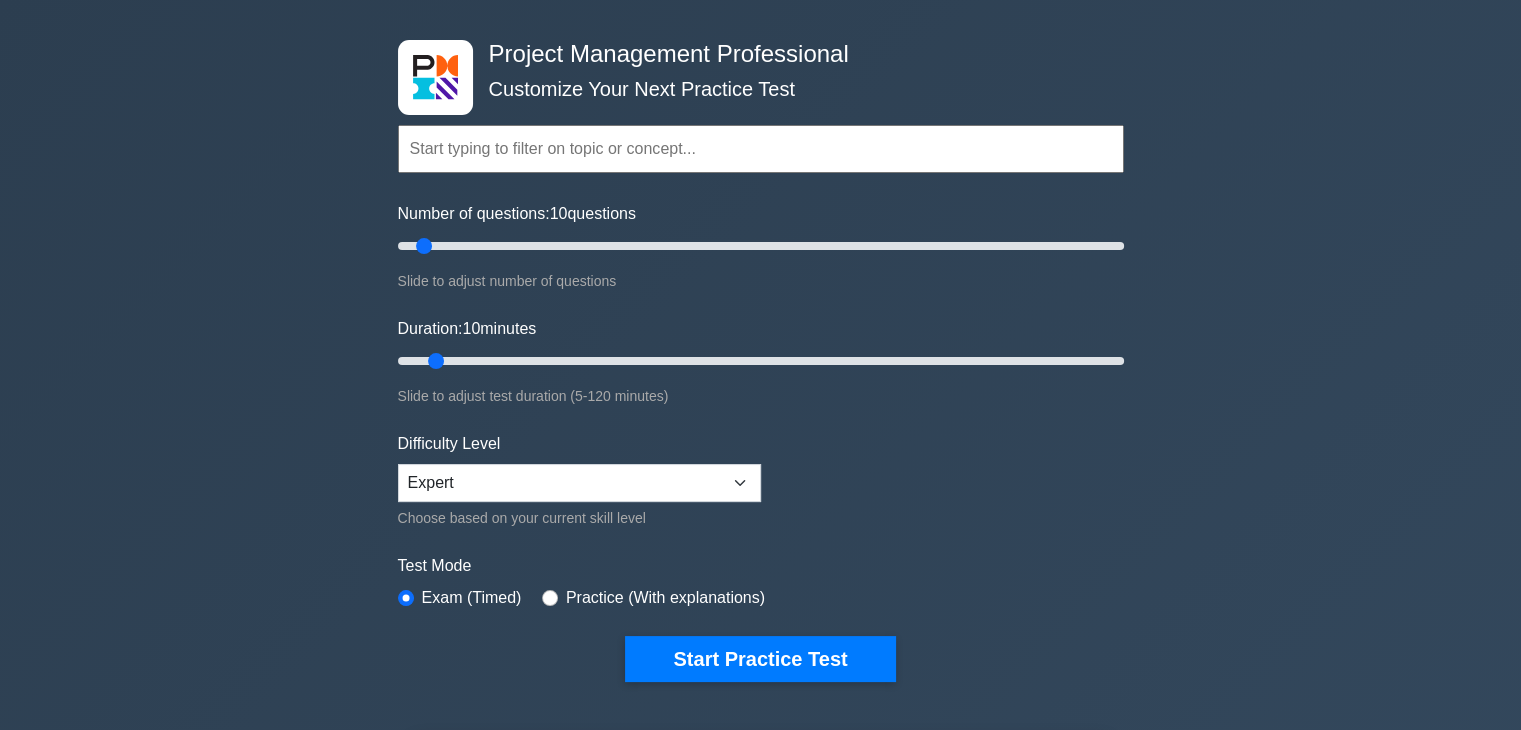 click at bounding box center (761, 149) 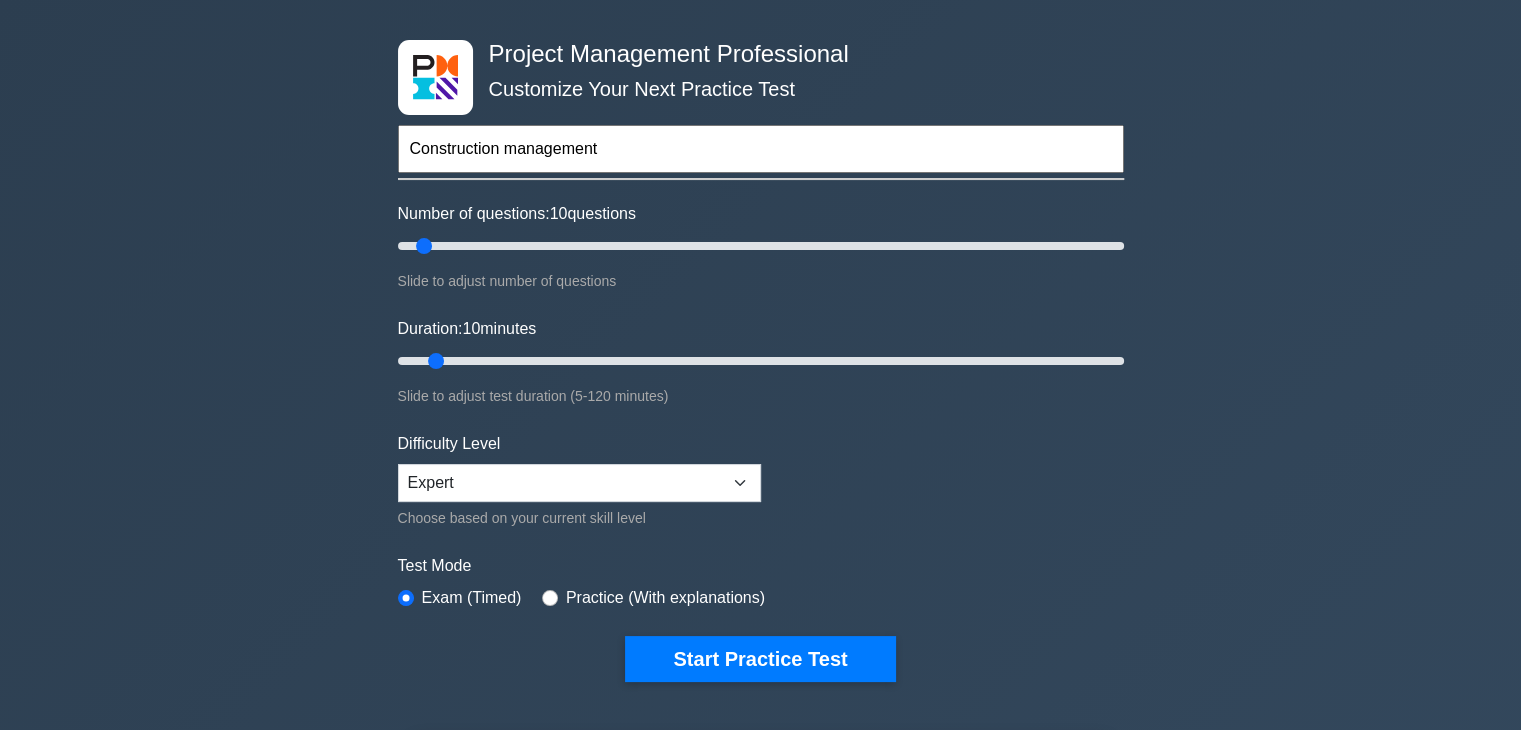 type on "Construction management" 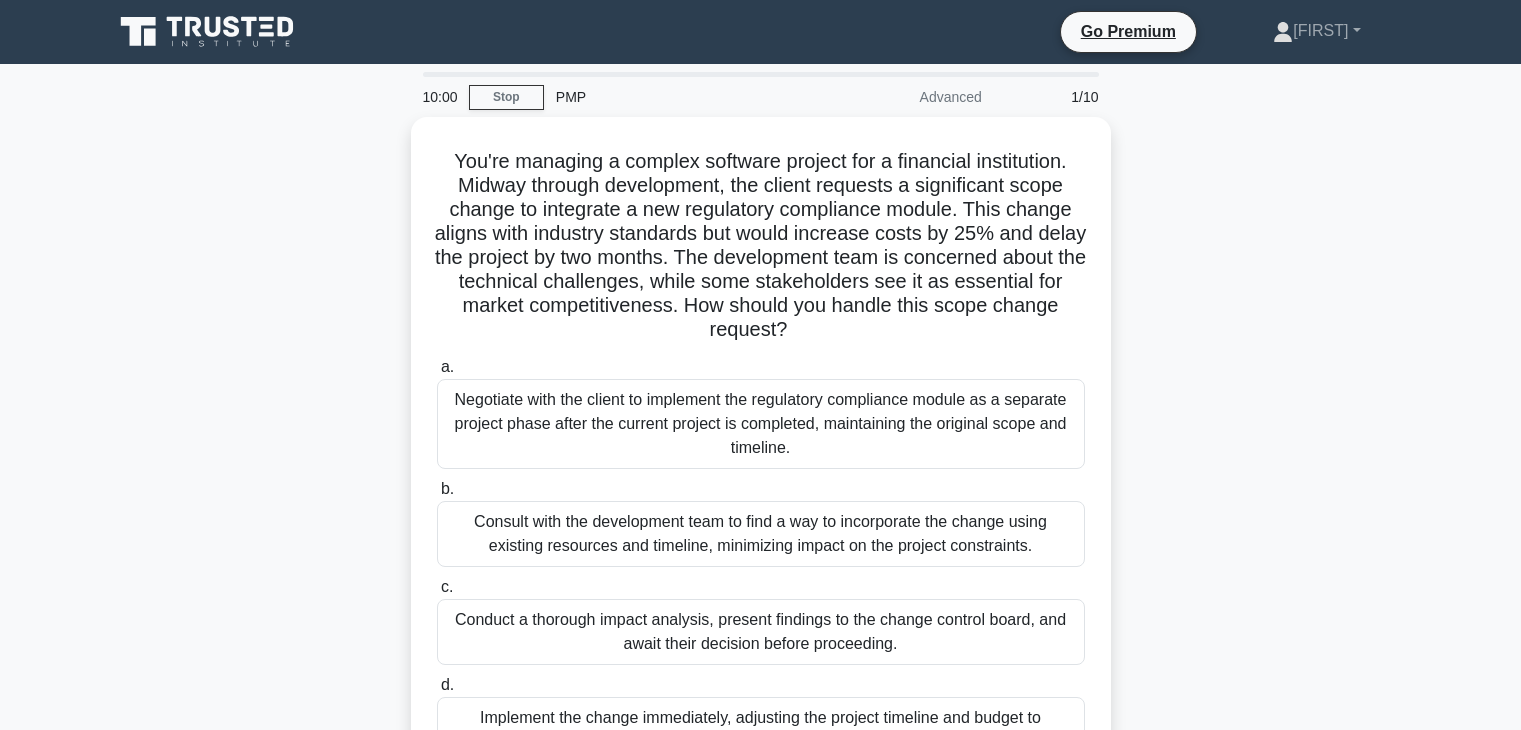 scroll, scrollTop: 0, scrollLeft: 0, axis: both 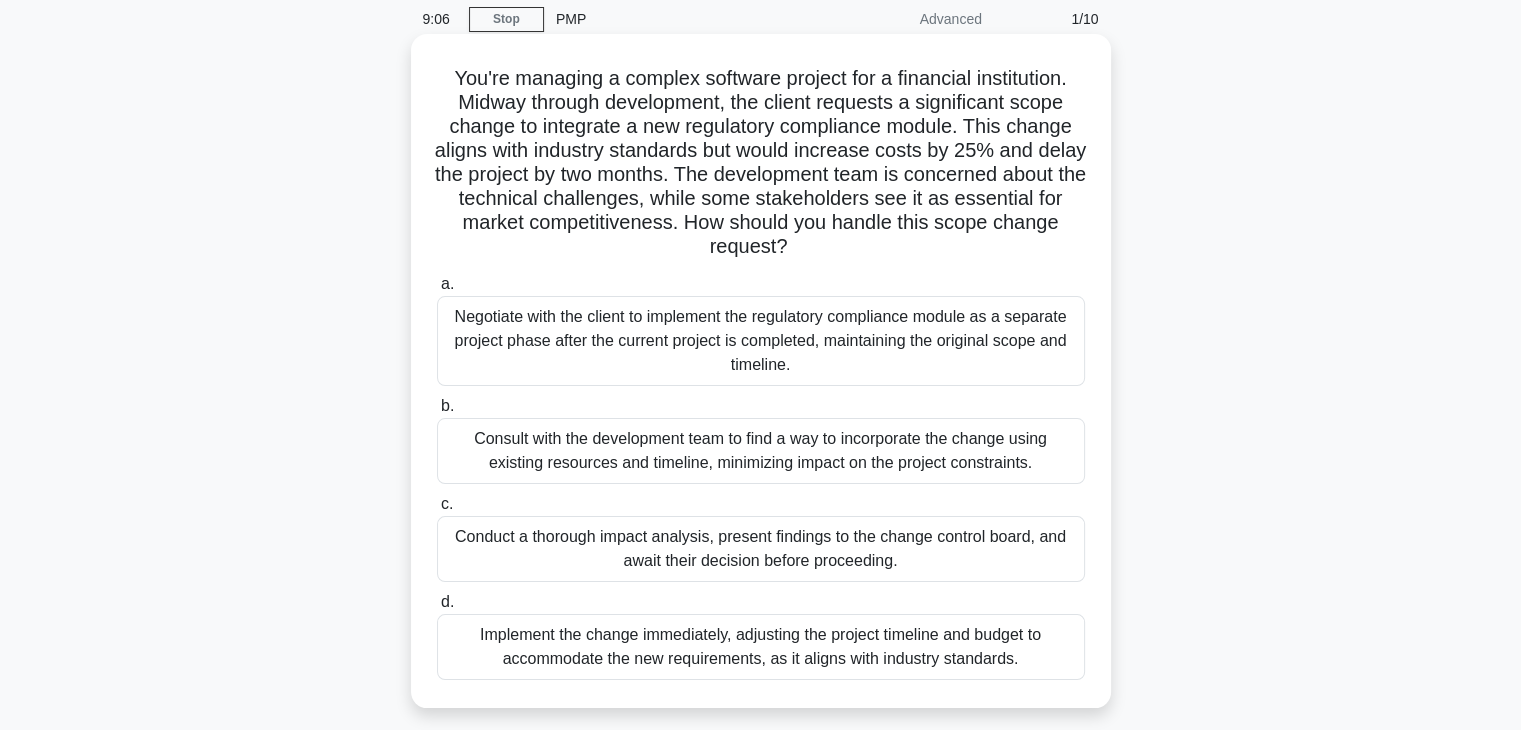 click on "Consult with the development team to find a way to incorporate the change using existing resources and timeline, minimizing impact on the project constraints." at bounding box center (761, 451) 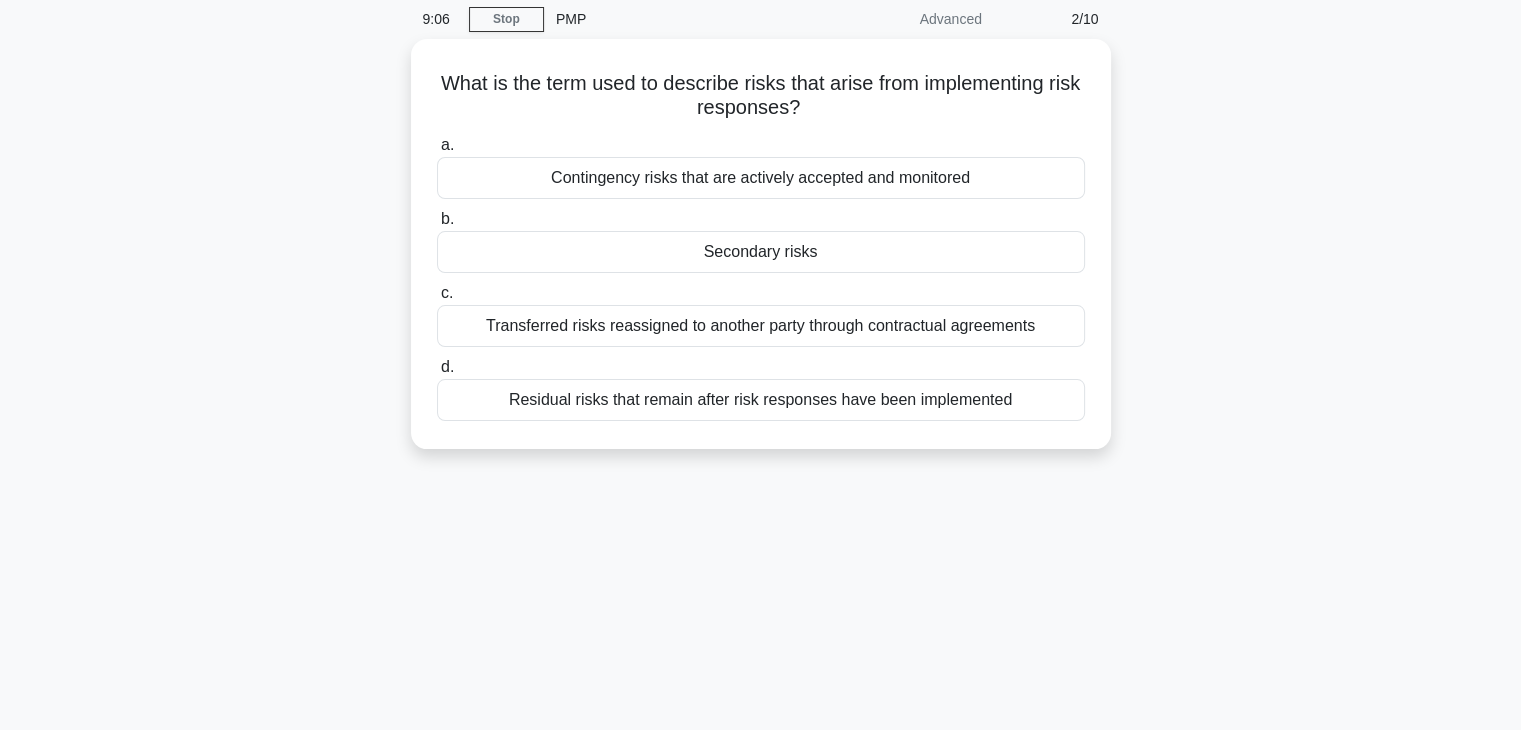 scroll, scrollTop: 0, scrollLeft: 0, axis: both 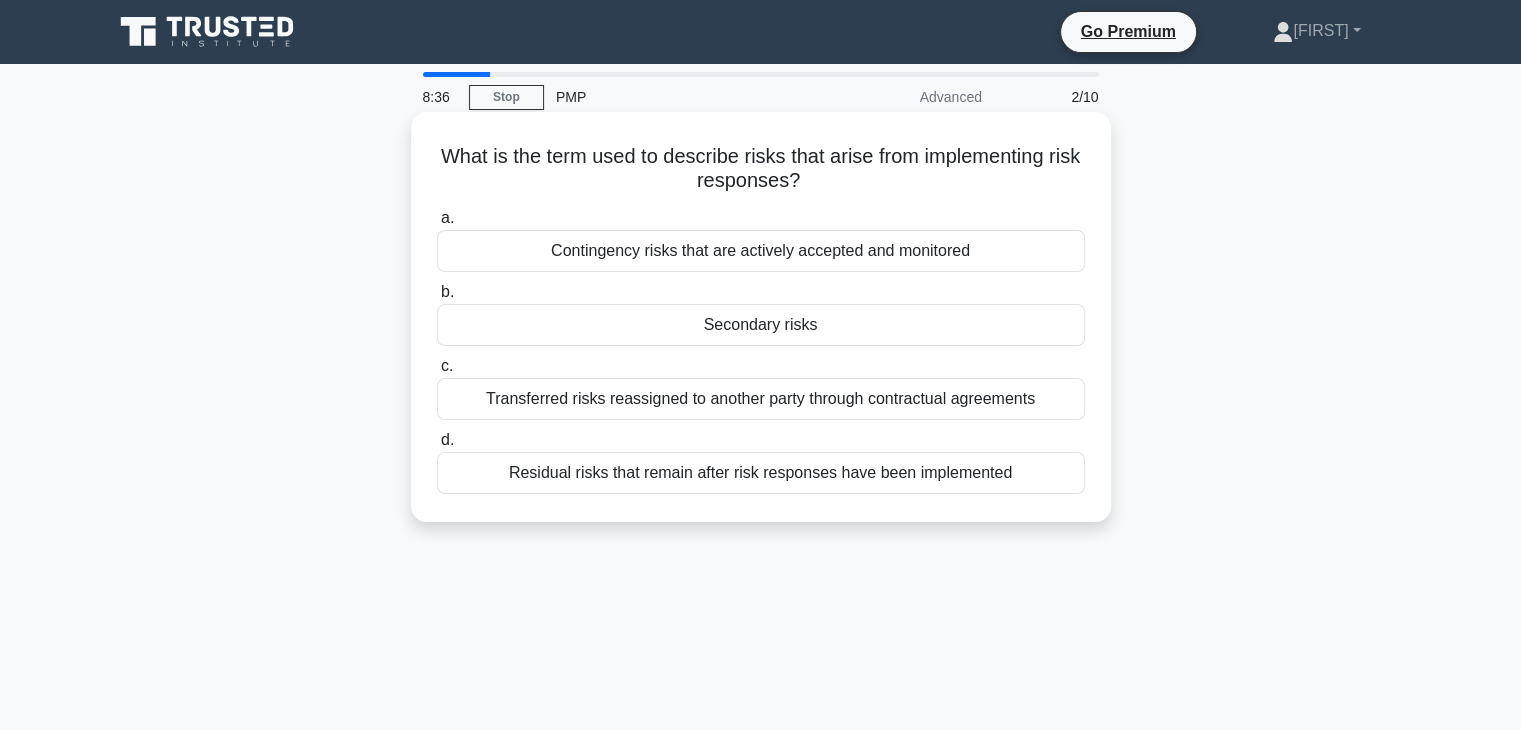 click on "Contingency risks that are actively accepted and monitored" at bounding box center [761, 251] 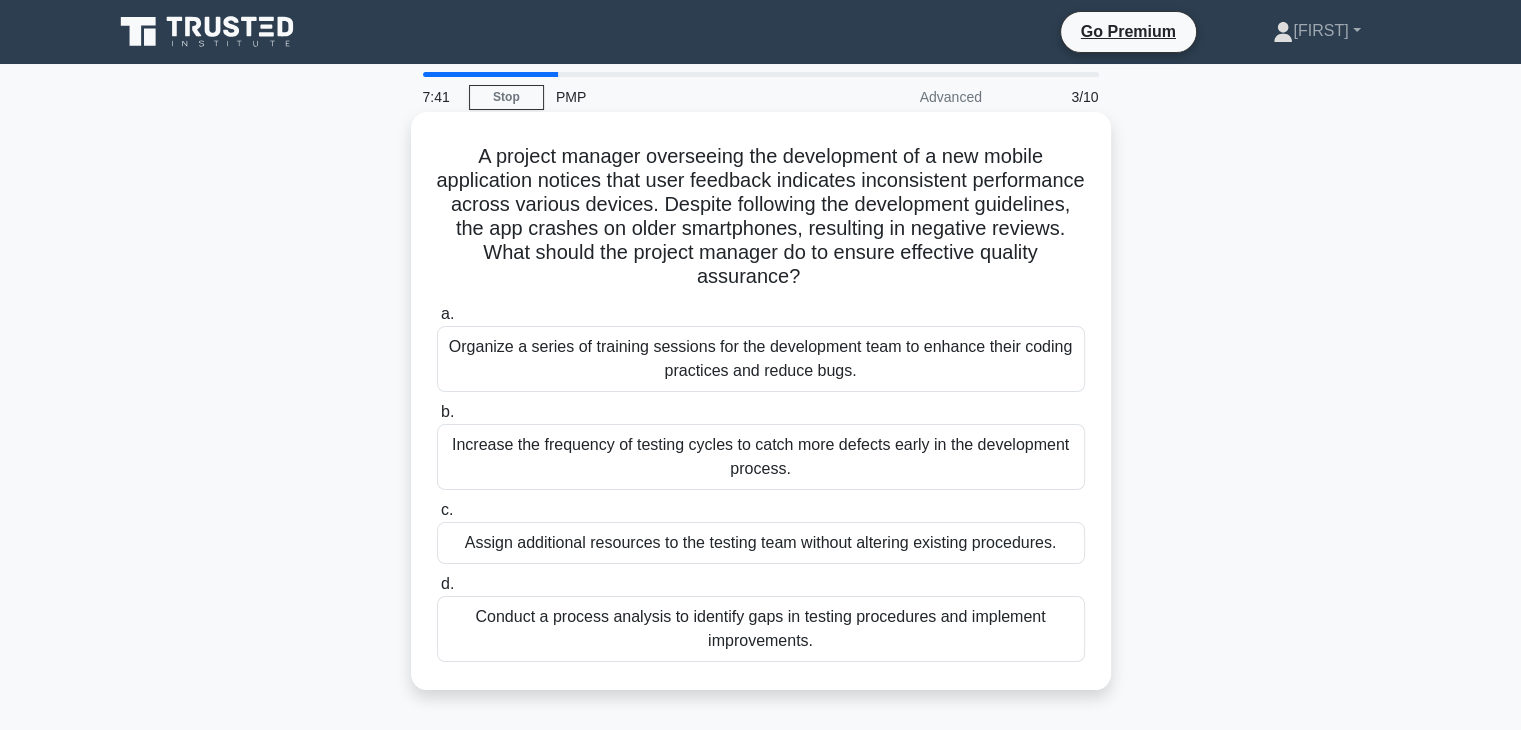 click on "Conduct a process analysis to identify gaps in testing procedures and implement improvements." at bounding box center (761, 629) 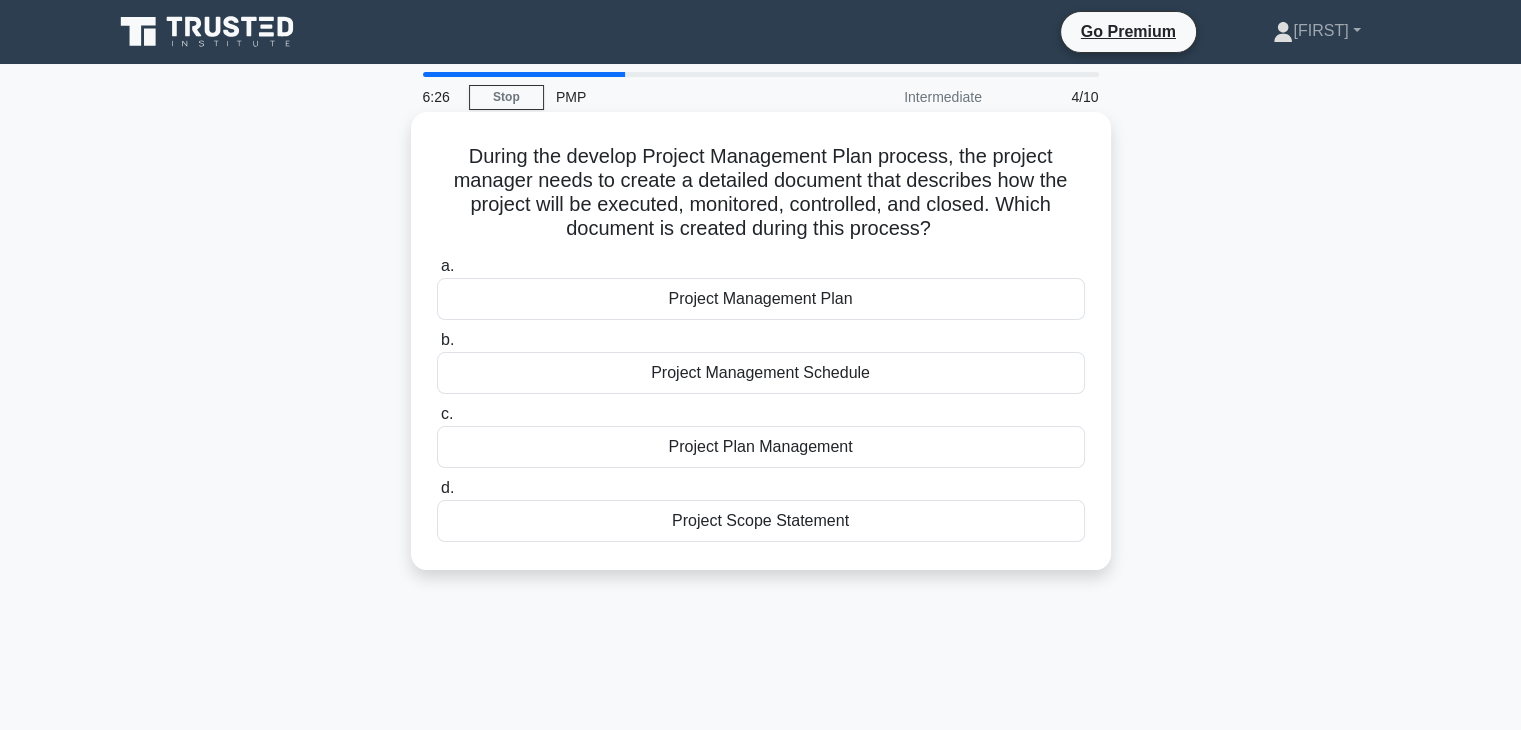 click on "Project Management Schedule" at bounding box center (761, 373) 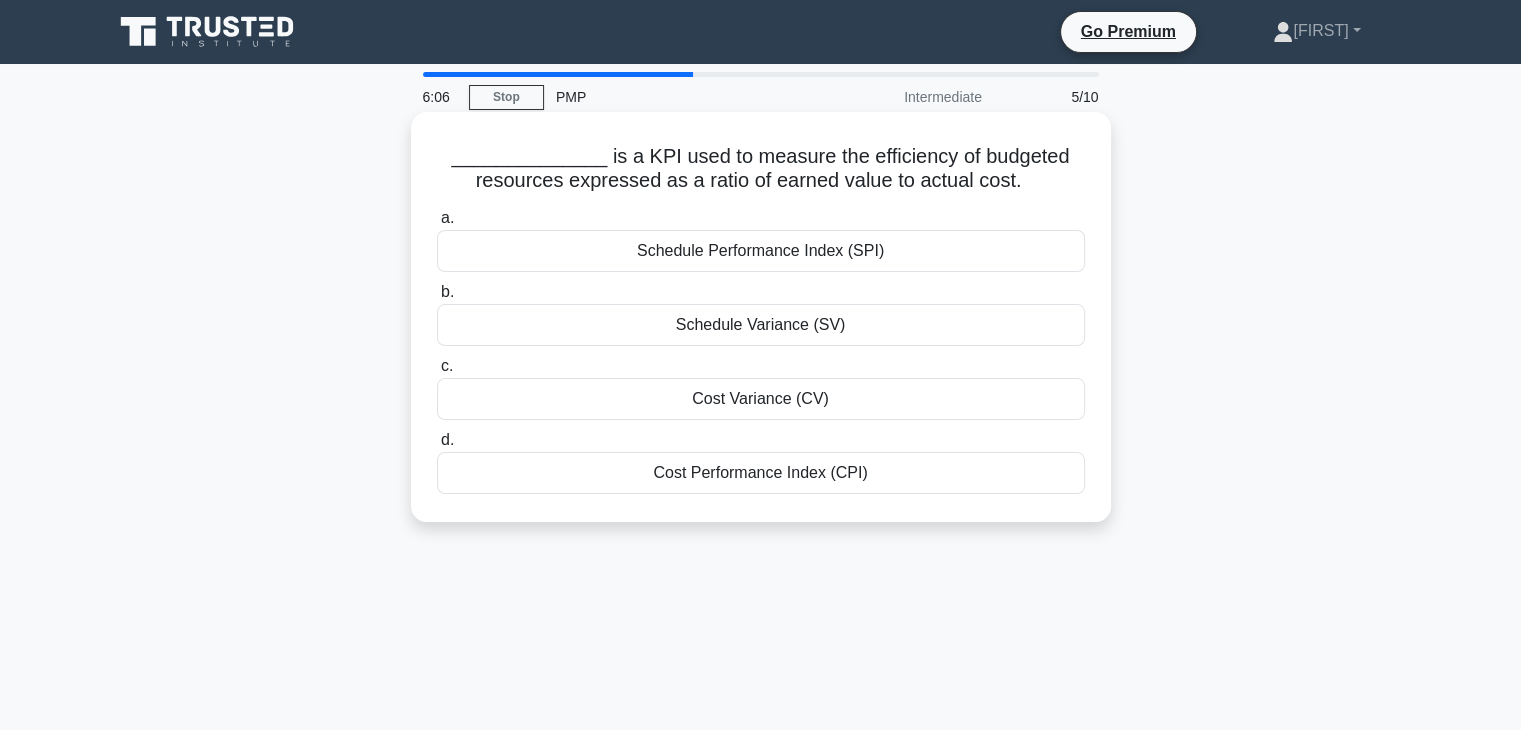 click on "Cost Performance Index (CPI)" at bounding box center (761, 473) 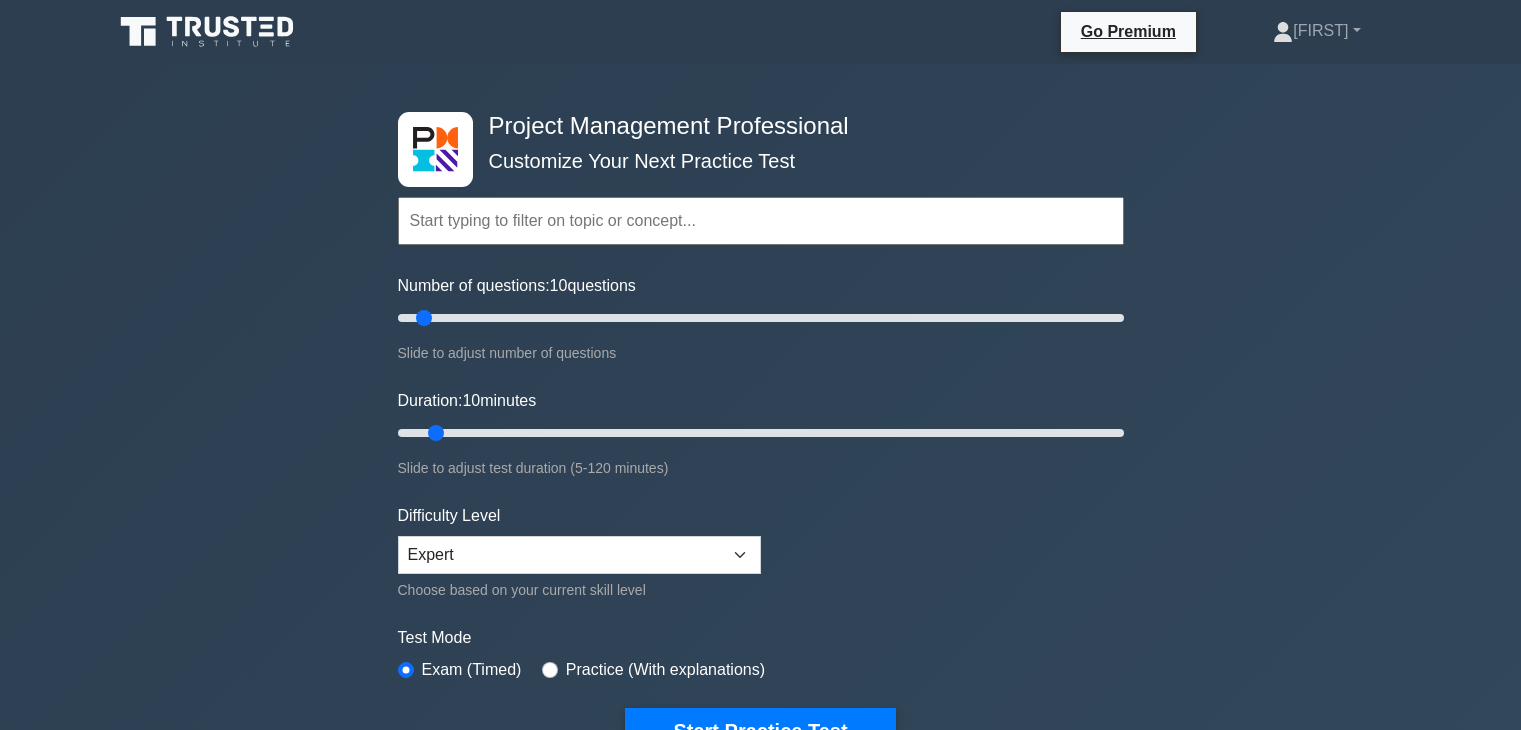scroll, scrollTop: 72, scrollLeft: 0, axis: vertical 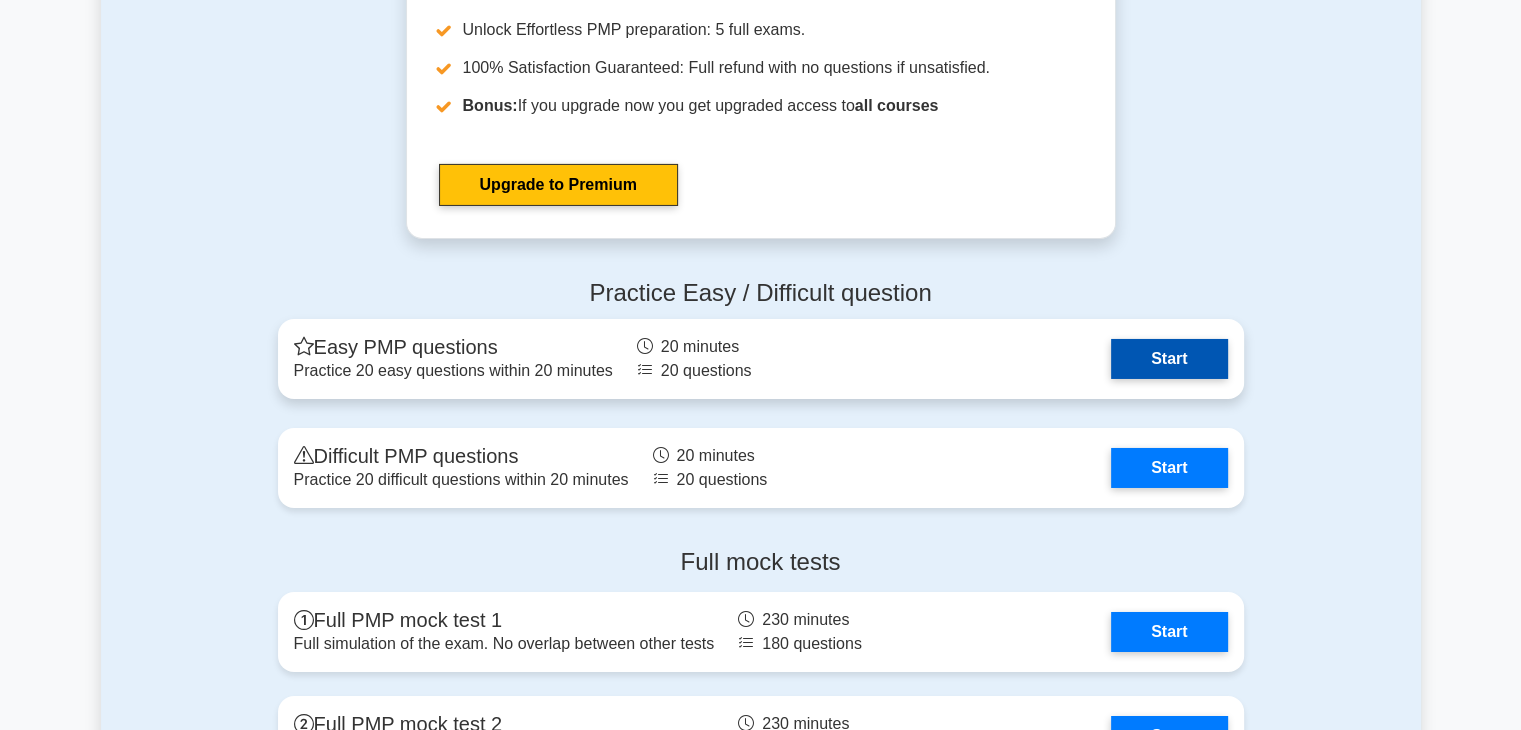 click on "Start" at bounding box center [1169, 359] 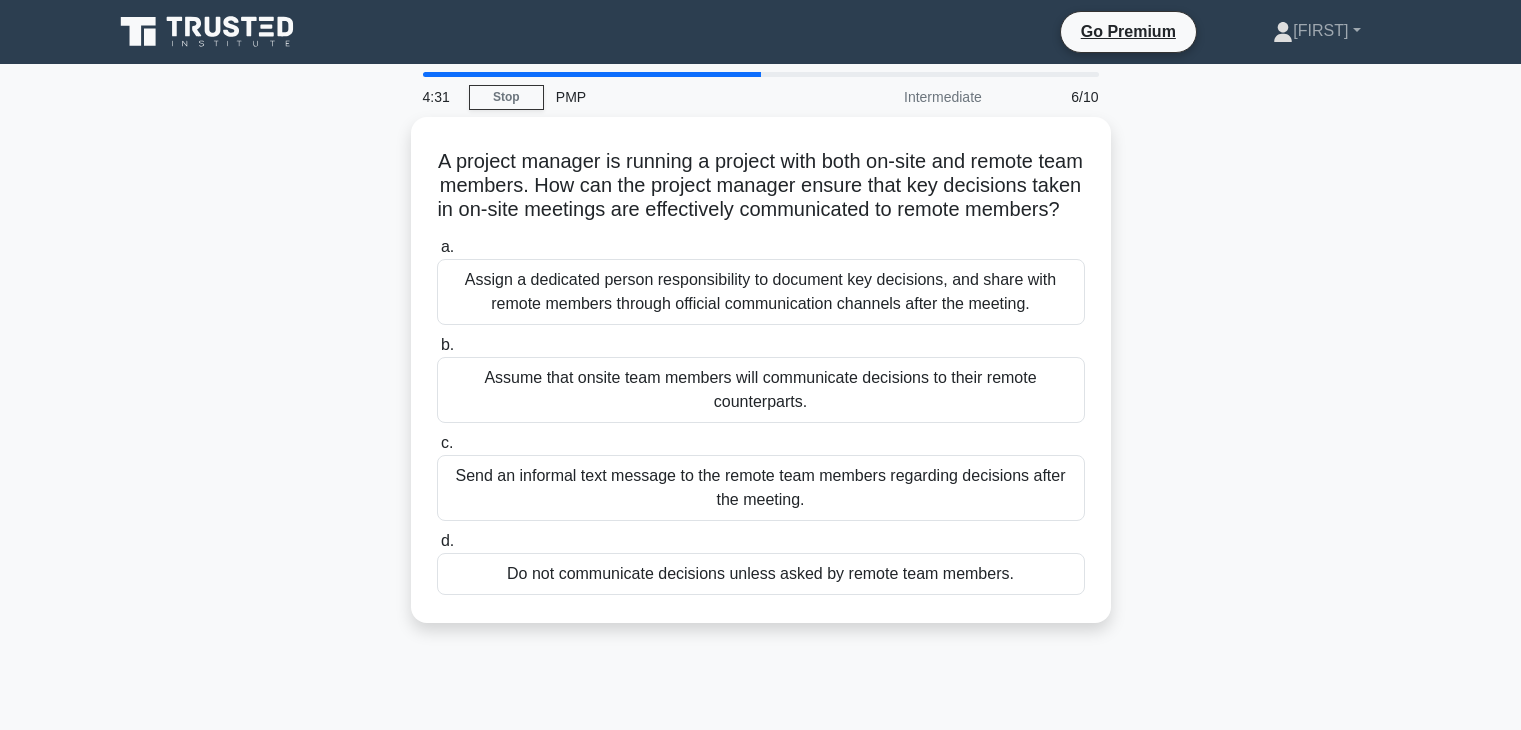 scroll, scrollTop: 0, scrollLeft: 0, axis: both 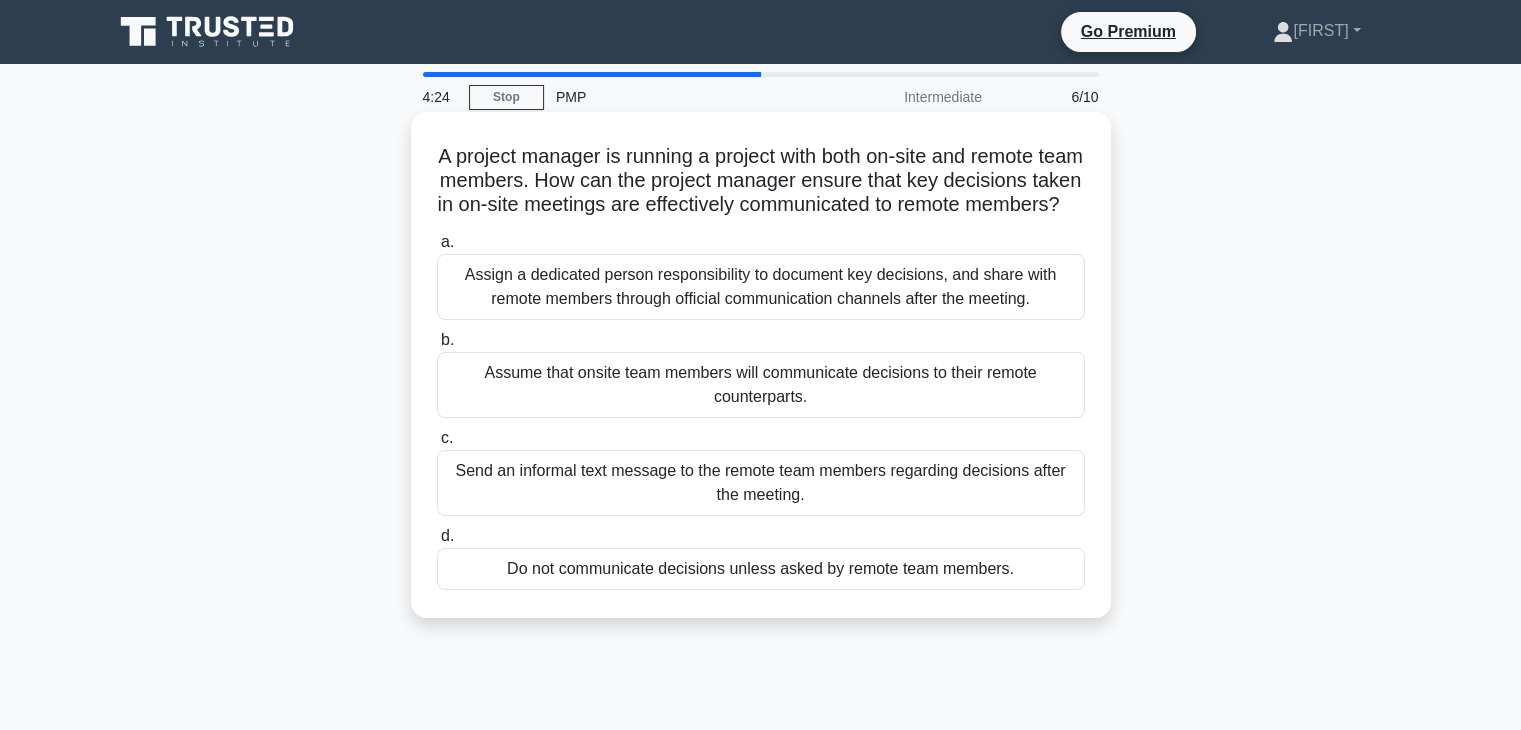 click on "Assign a dedicated person responsibility to document key decisions, and share with remote members through official communication channels after the meeting." at bounding box center (761, 287) 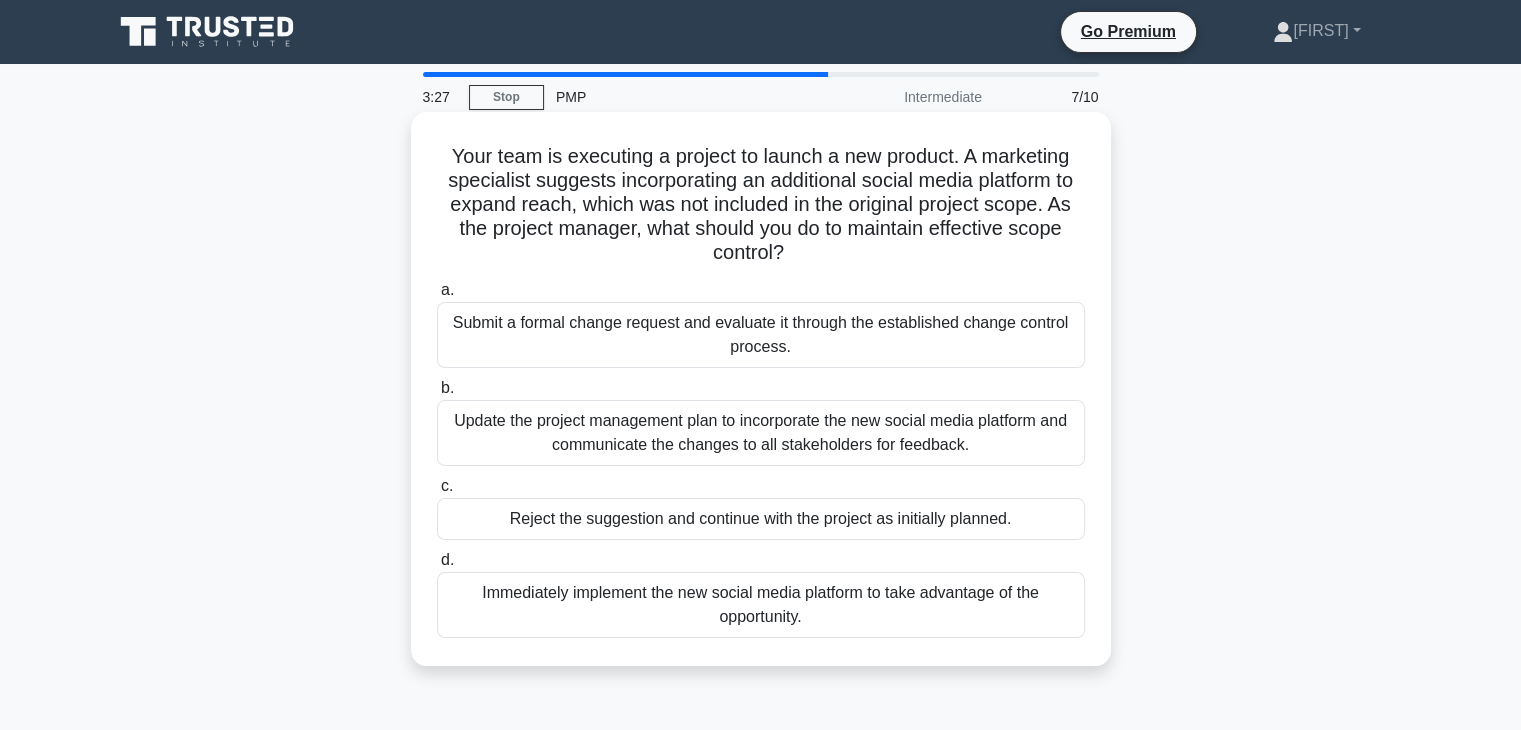 click on "Update the project management plan to incorporate the new social media platform and communicate the changes to all stakeholders for feedback." at bounding box center [761, 433] 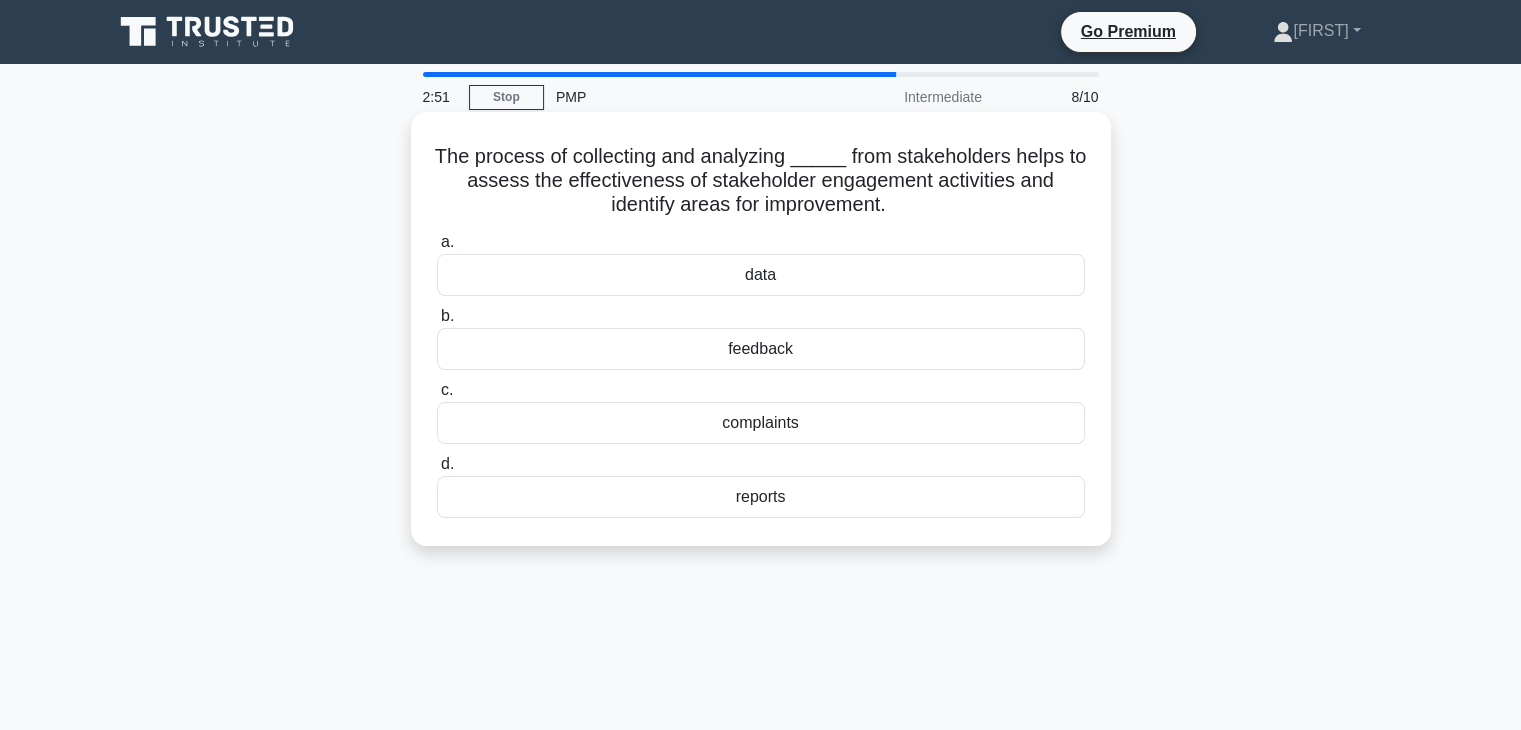 click on "data" at bounding box center [761, 275] 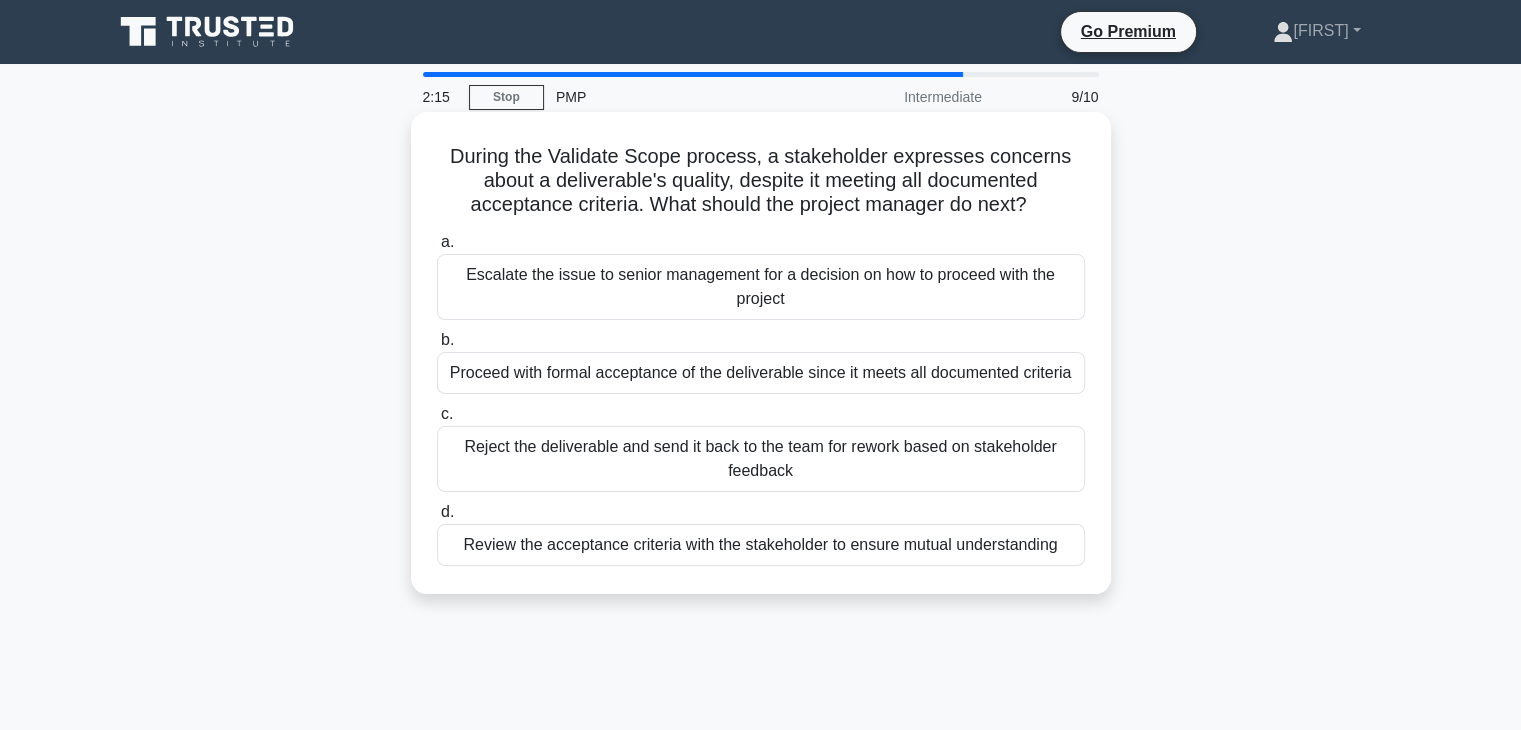 click on "Review the acceptance criteria with the stakeholder to ensure mutual understanding" at bounding box center (761, 545) 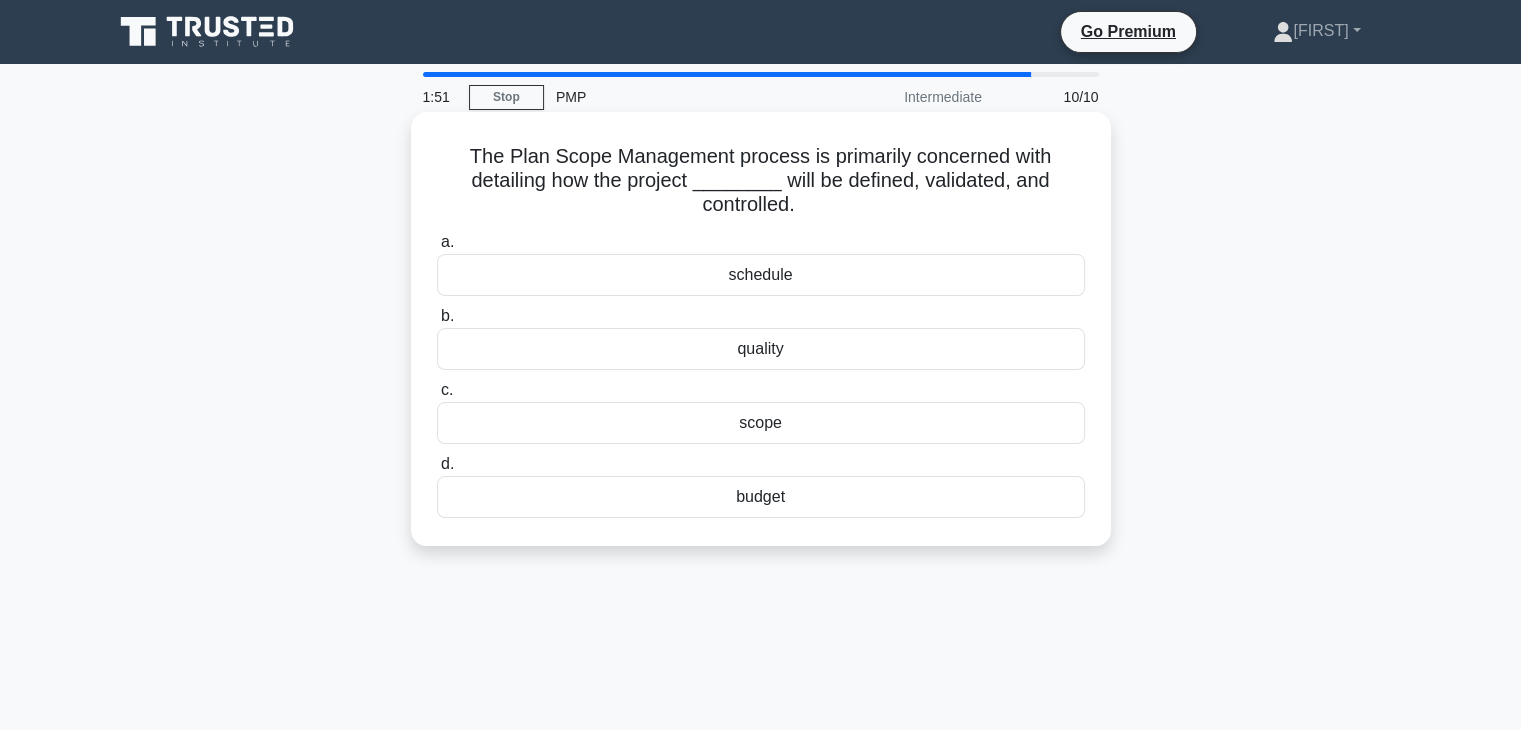 click on "scope" at bounding box center [761, 423] 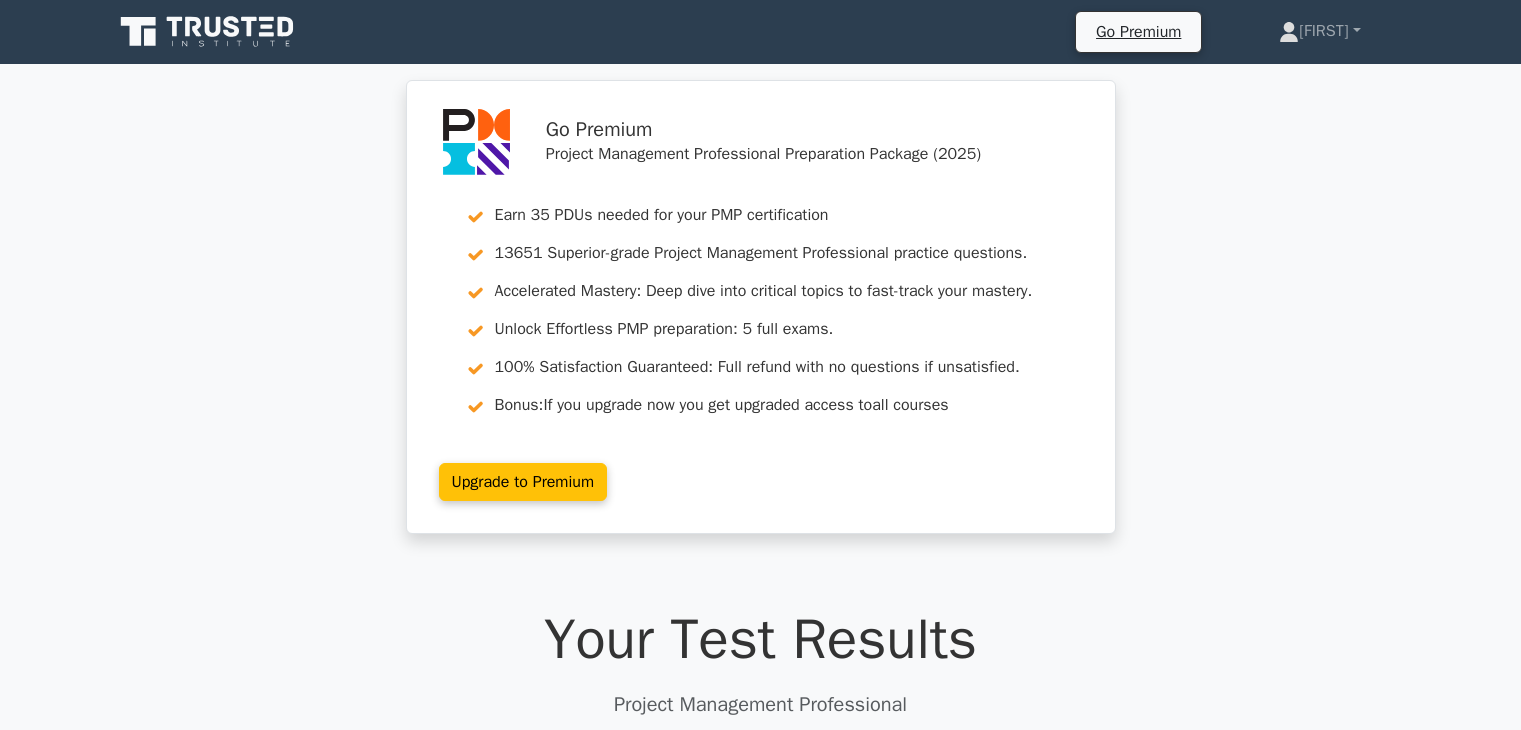 scroll, scrollTop: 0, scrollLeft: 0, axis: both 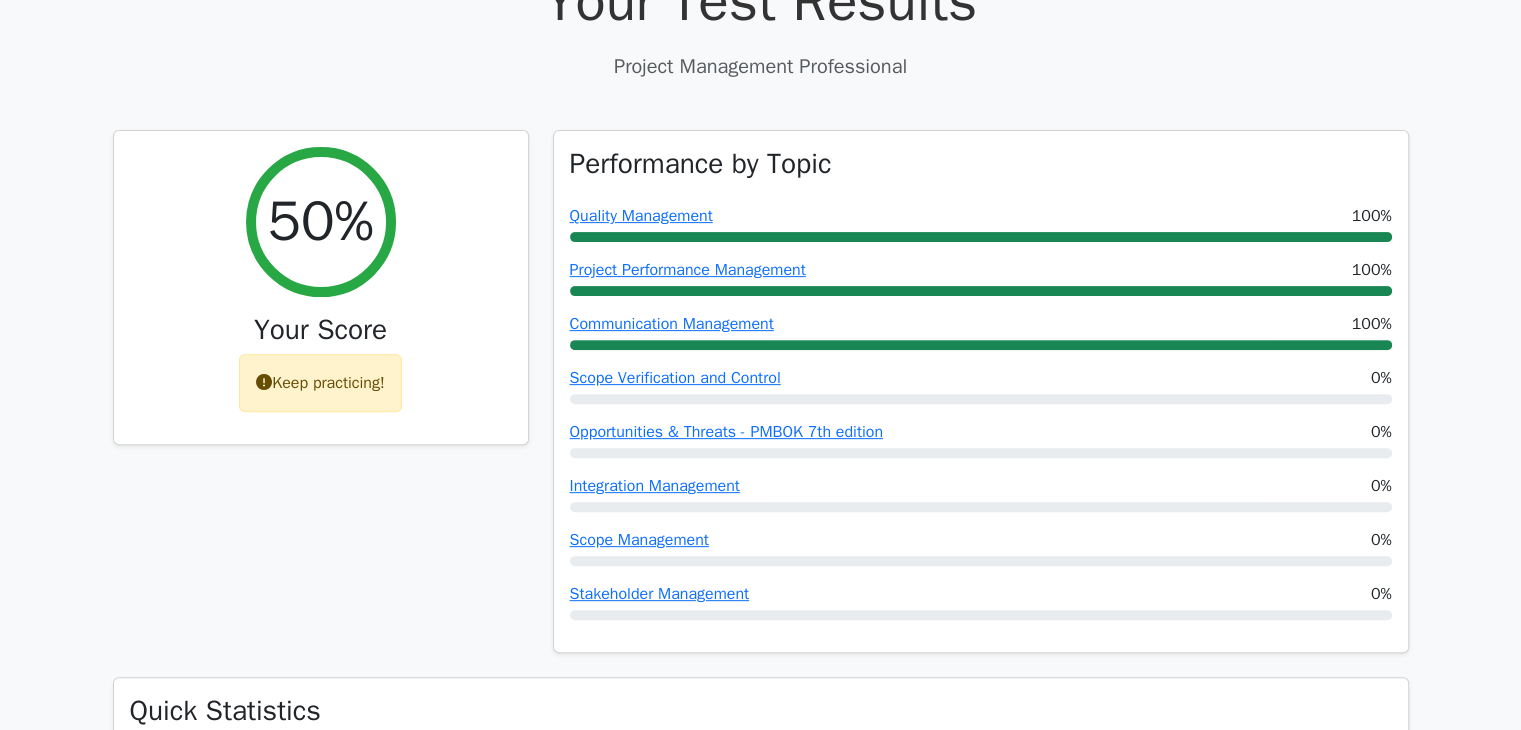 click on "Go Premium
Project Management Professional Preparation Package (2025)
Earn 35 PDUs needed for your PMP certification
13651 Superior-grade  Project Management Professional practice questions.
Accelerated Mastery: Deep dive into critical topics to fast-track your mastery.
Unlock Effortless PMP preparation: 5 full exams.
100% Satisfaction Guaranteed: Full refund with no questions if unsatisfied.
Bonus: all courses" at bounding box center (760, 1635) 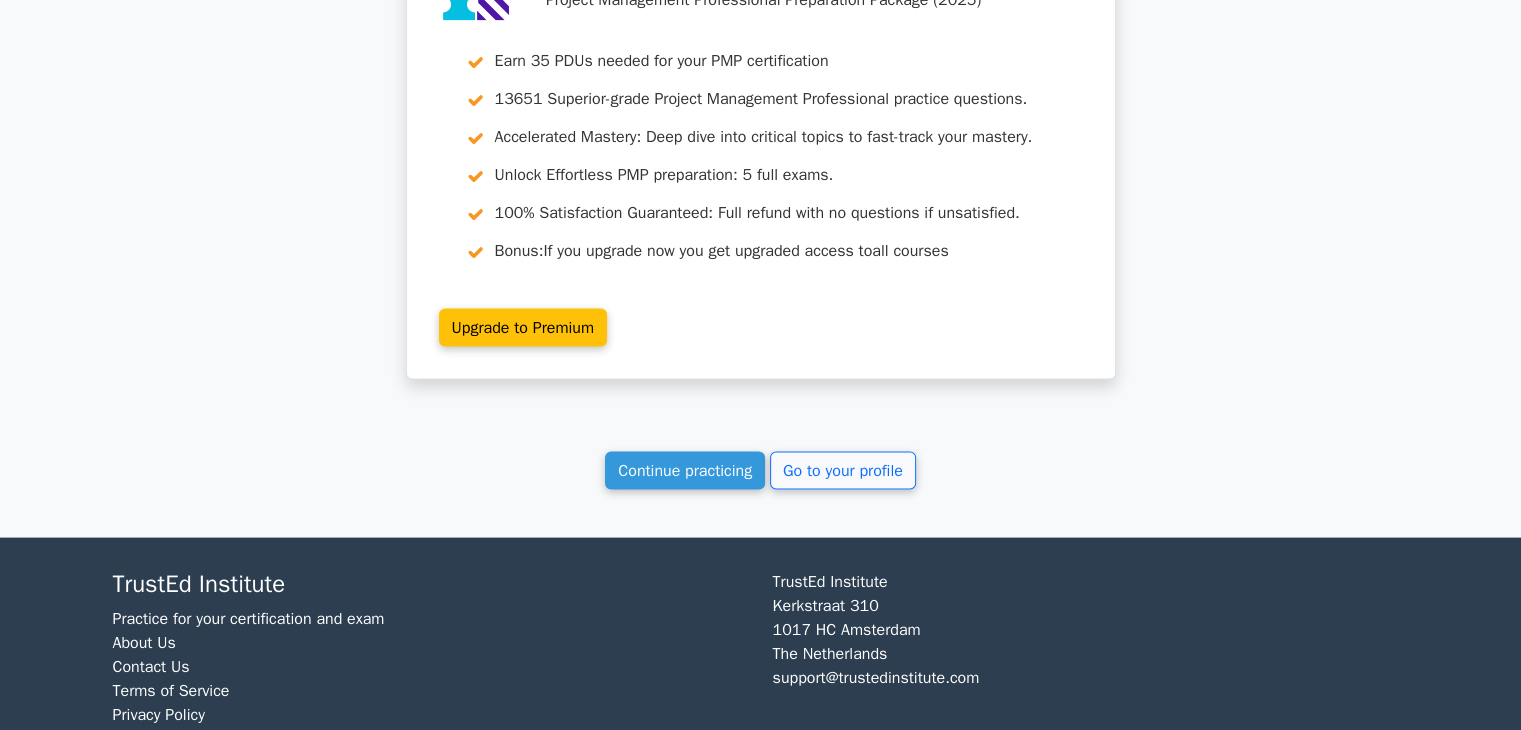 scroll, scrollTop: 3996, scrollLeft: 0, axis: vertical 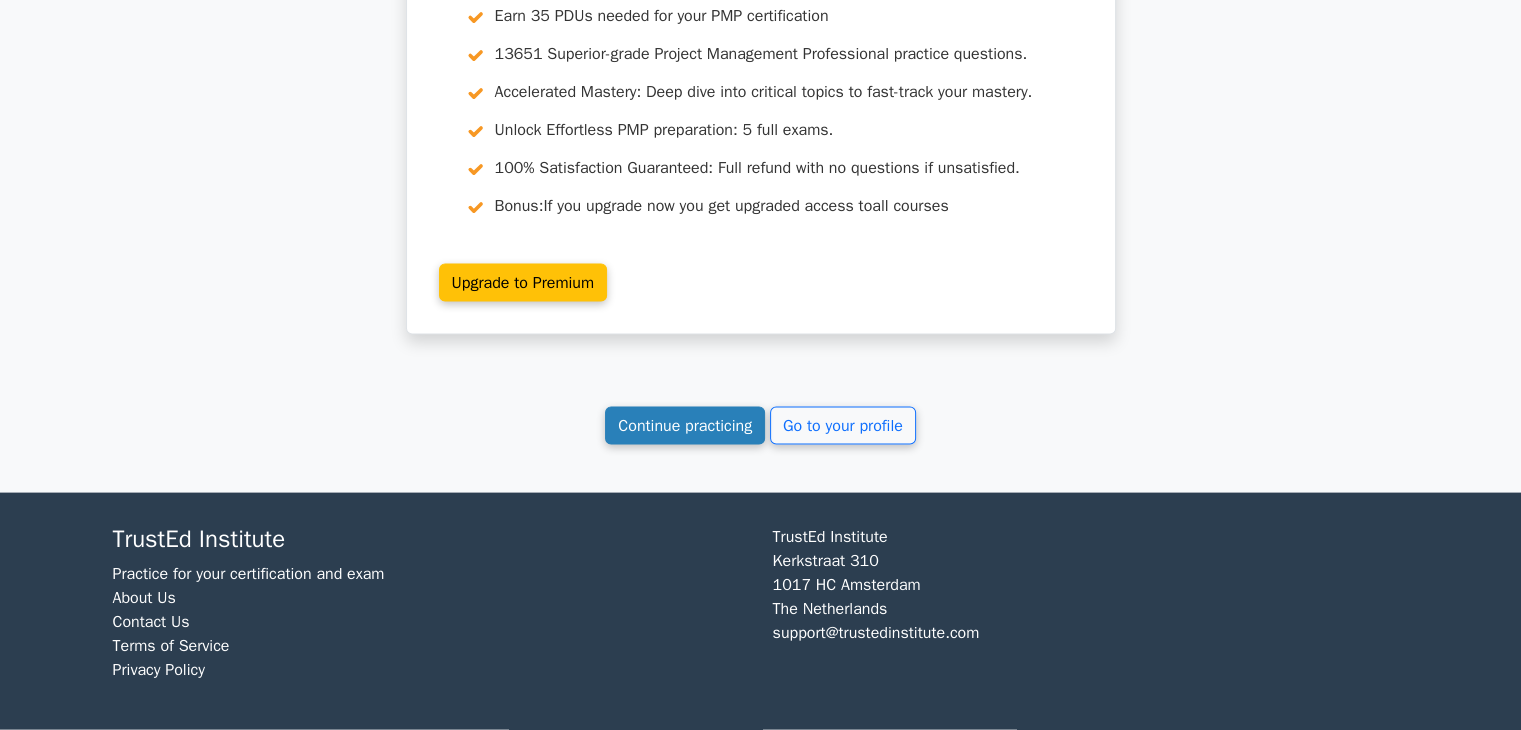 click on "Continue practicing" at bounding box center [685, 426] 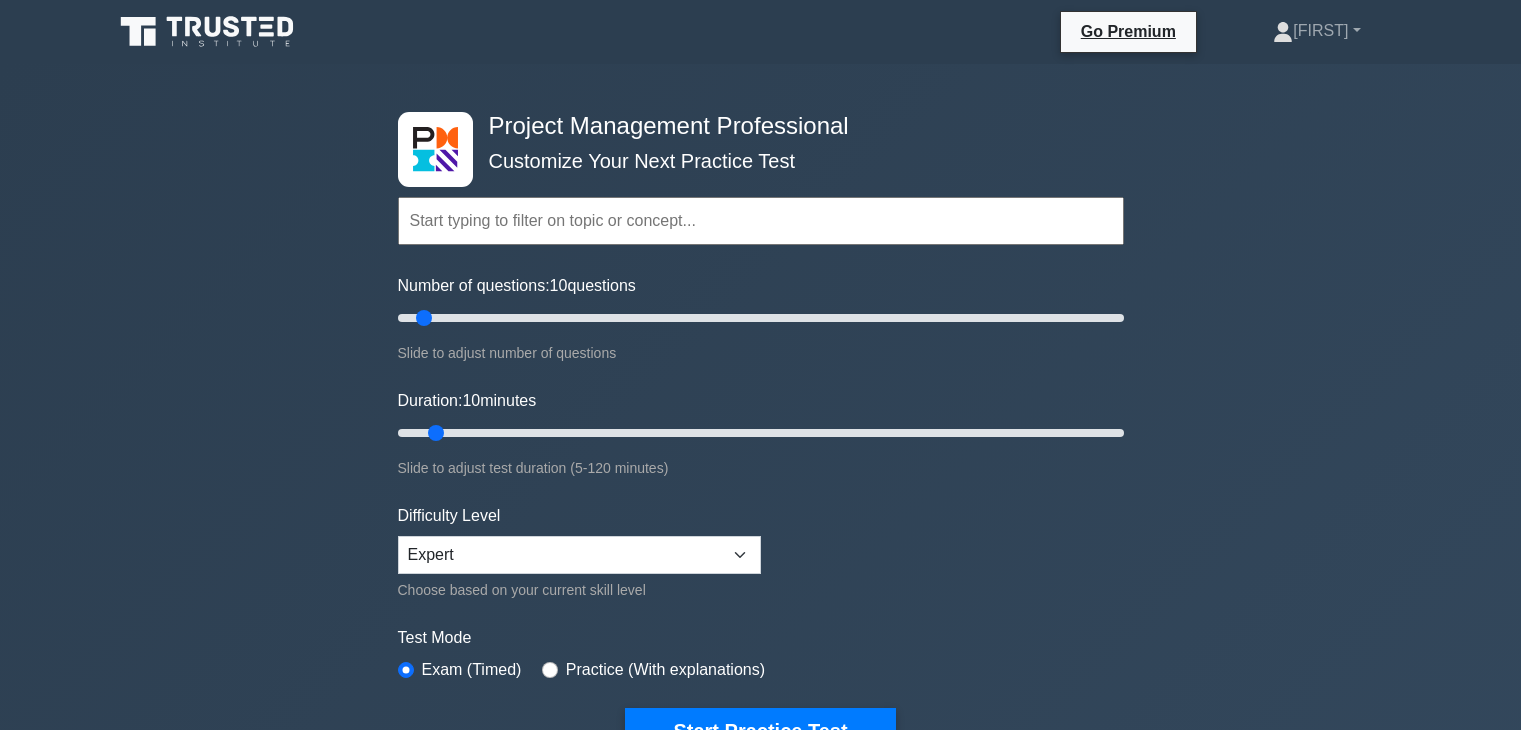 scroll, scrollTop: 0, scrollLeft: 0, axis: both 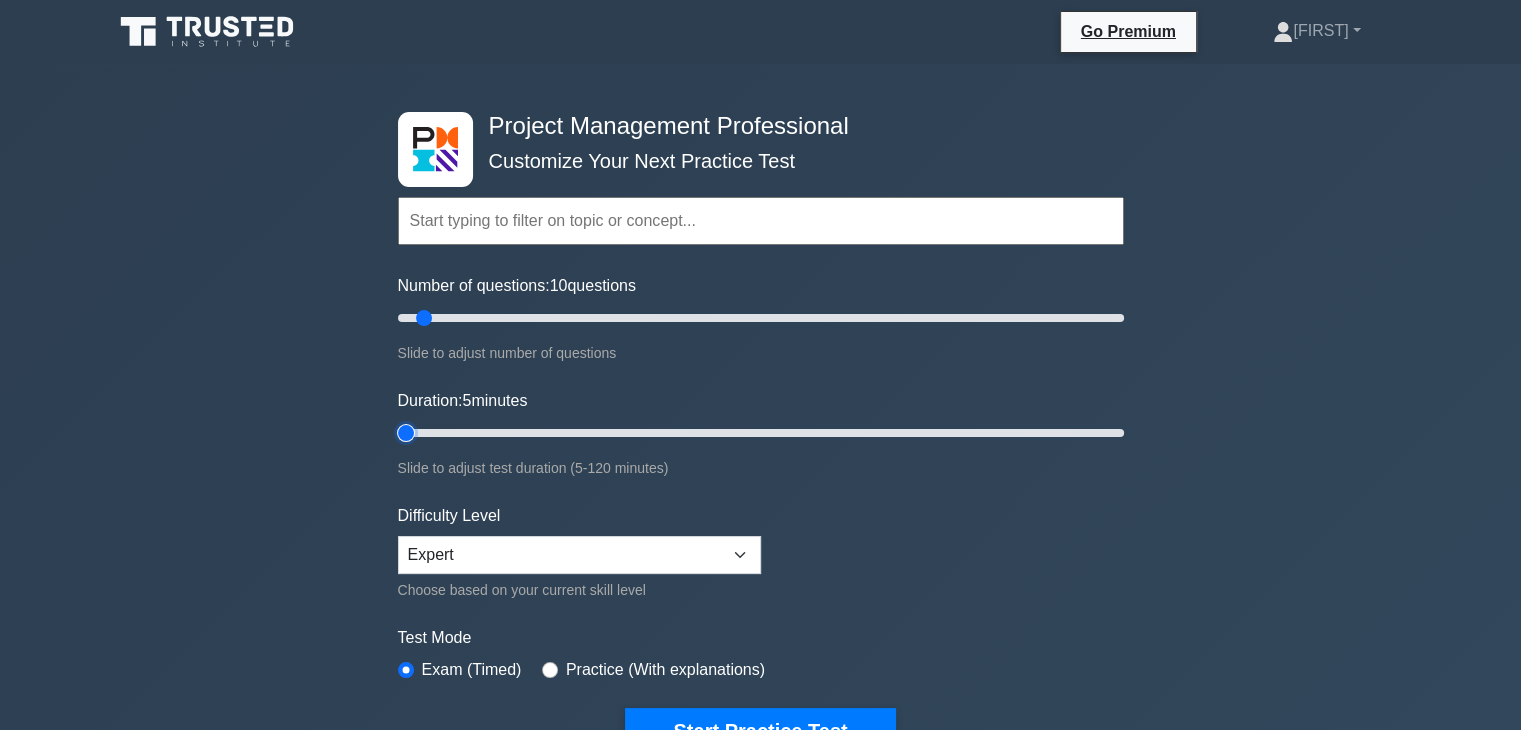 click on "Duration:  5  minutes" at bounding box center (761, 433) 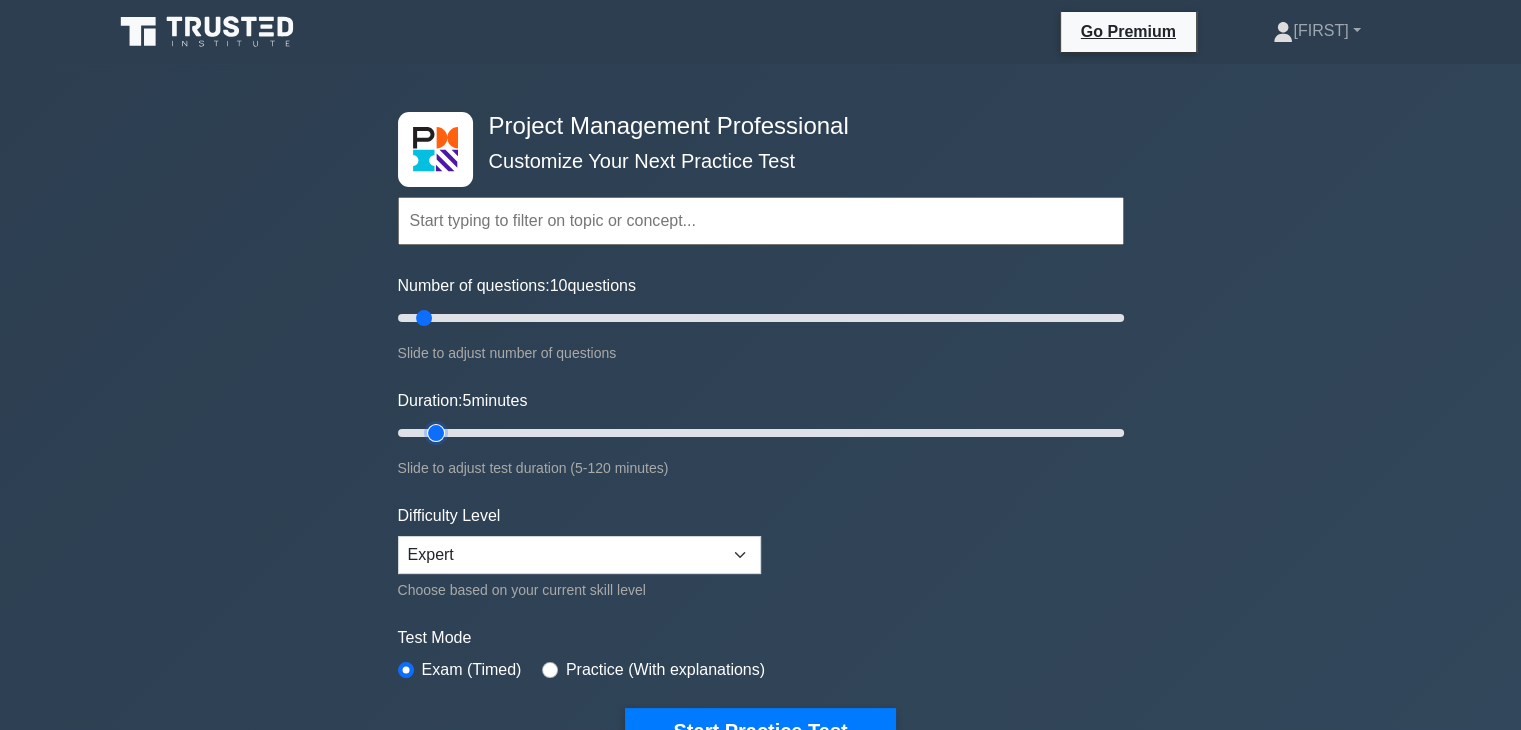 type on "5" 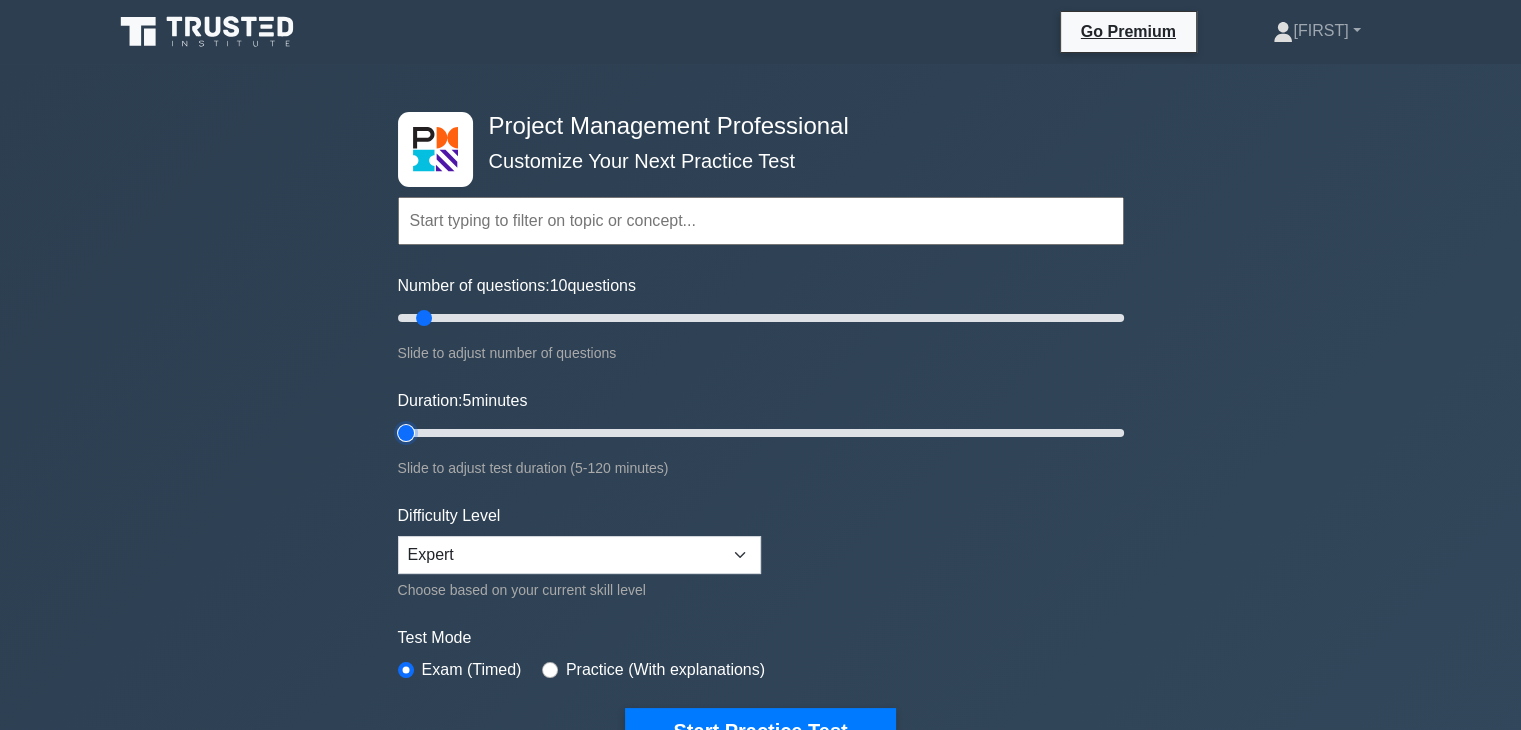drag, startPoint x: 420, startPoint y: 427, endPoint x: 418, endPoint y: 309, distance: 118.016945 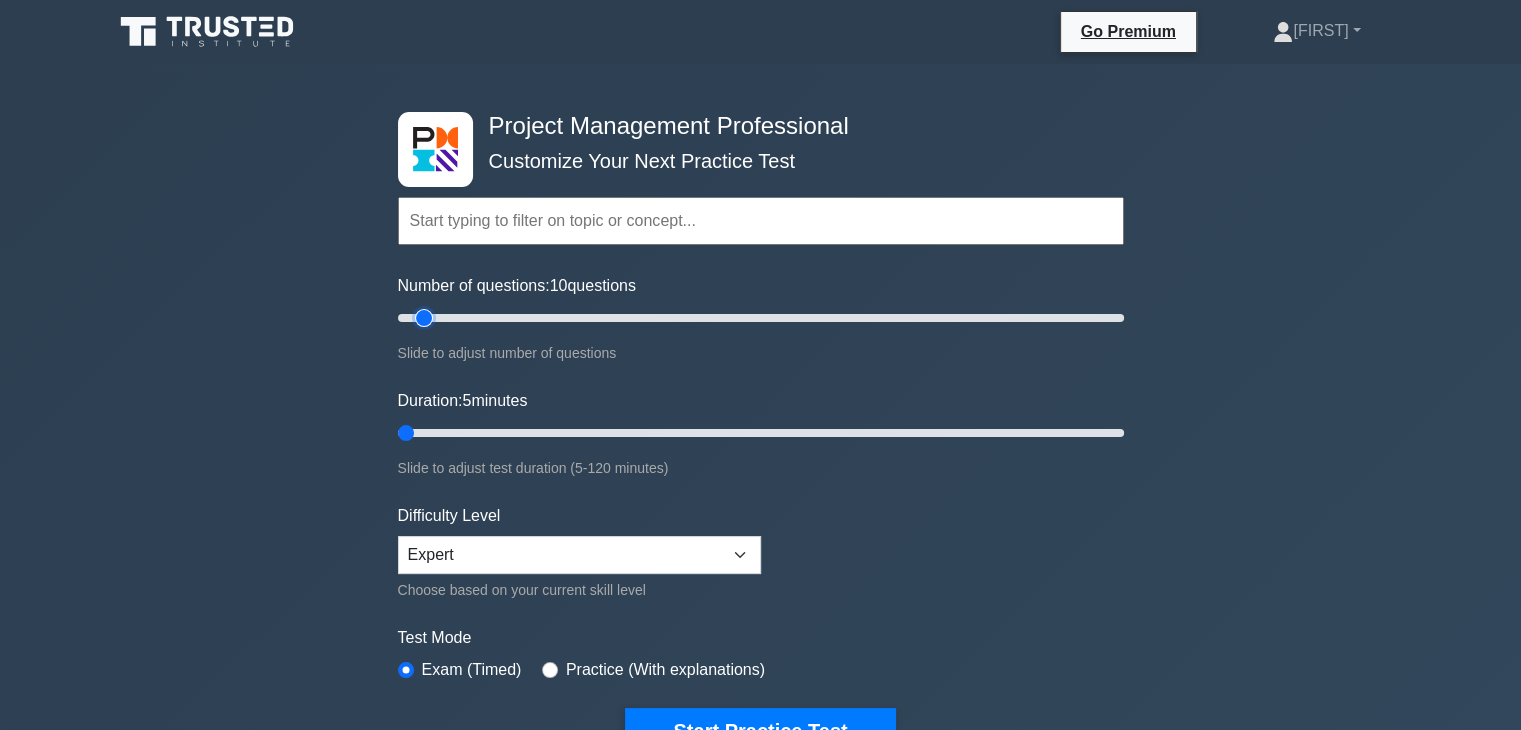 click on "Number of questions:  10  questions" at bounding box center (761, 318) 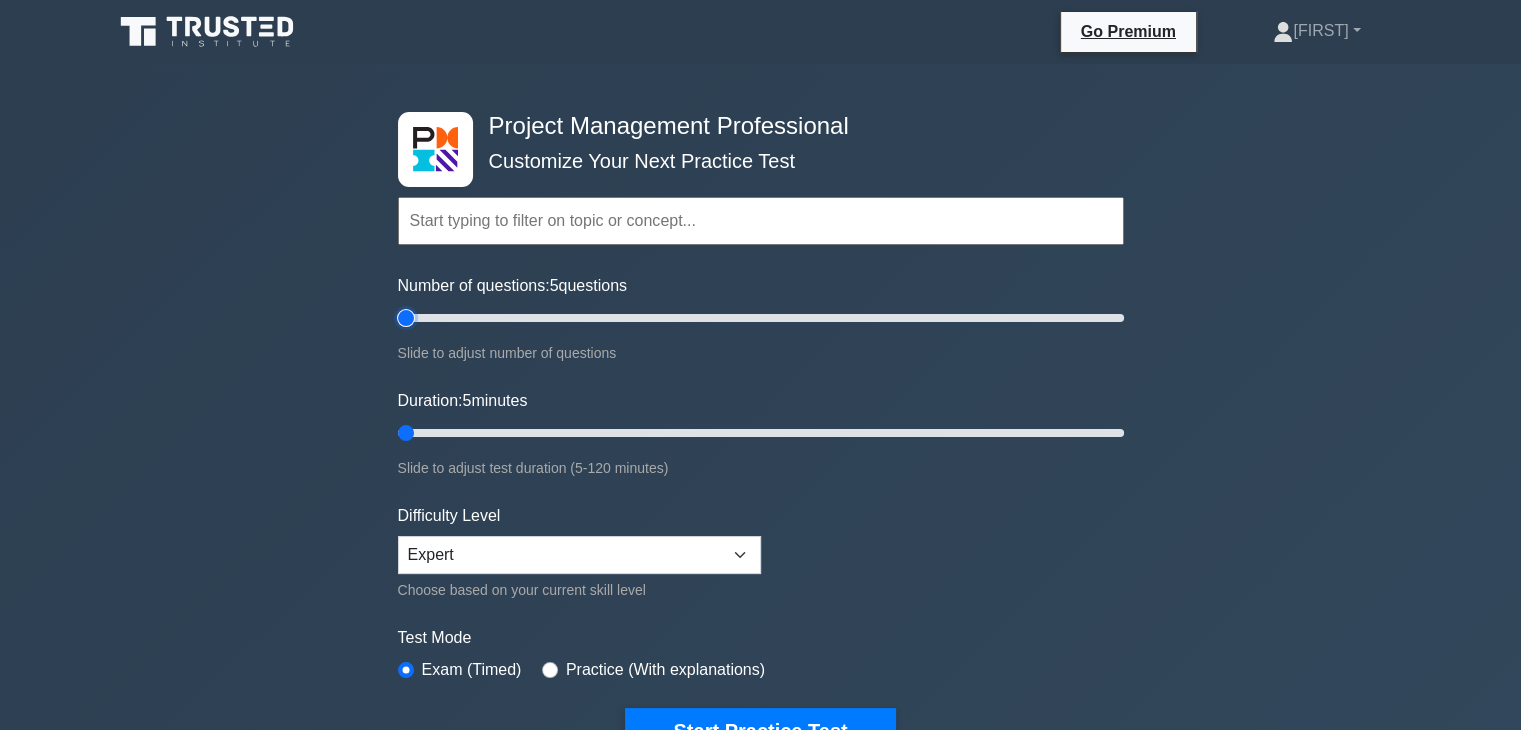 click on "Number of questions:  5  questions" at bounding box center (761, 318) 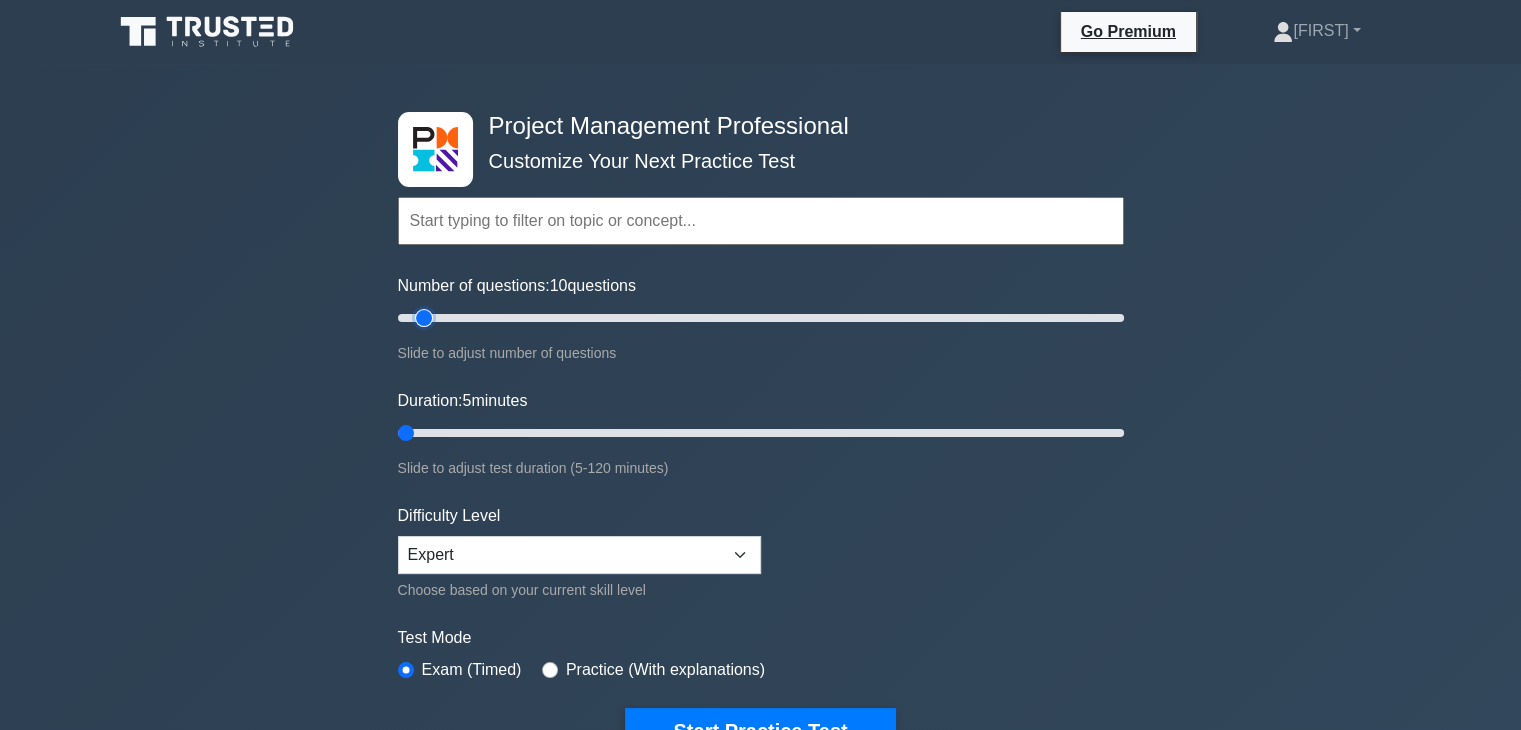 type on "10" 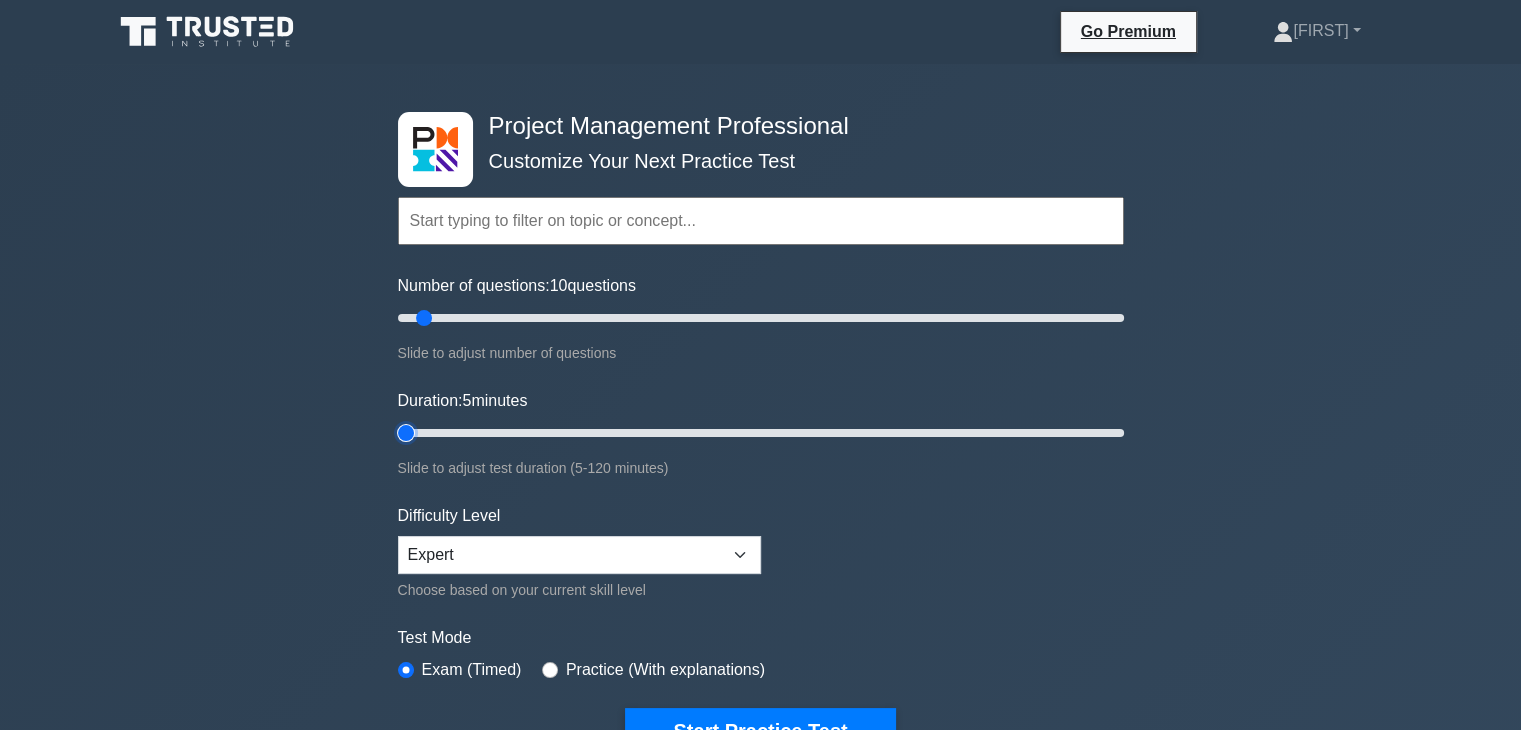 click on "Duration:  5  minutes" at bounding box center (761, 433) 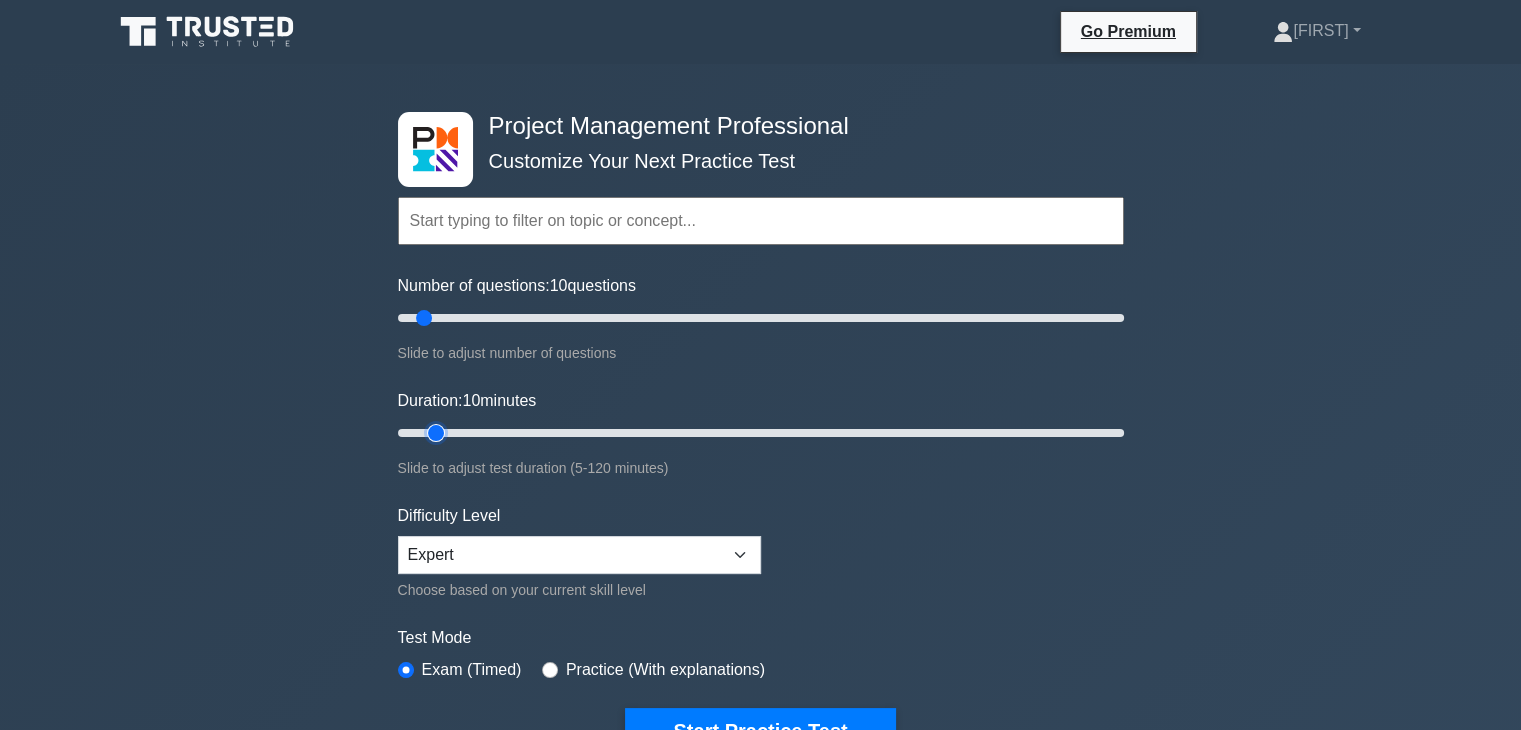 type on "5" 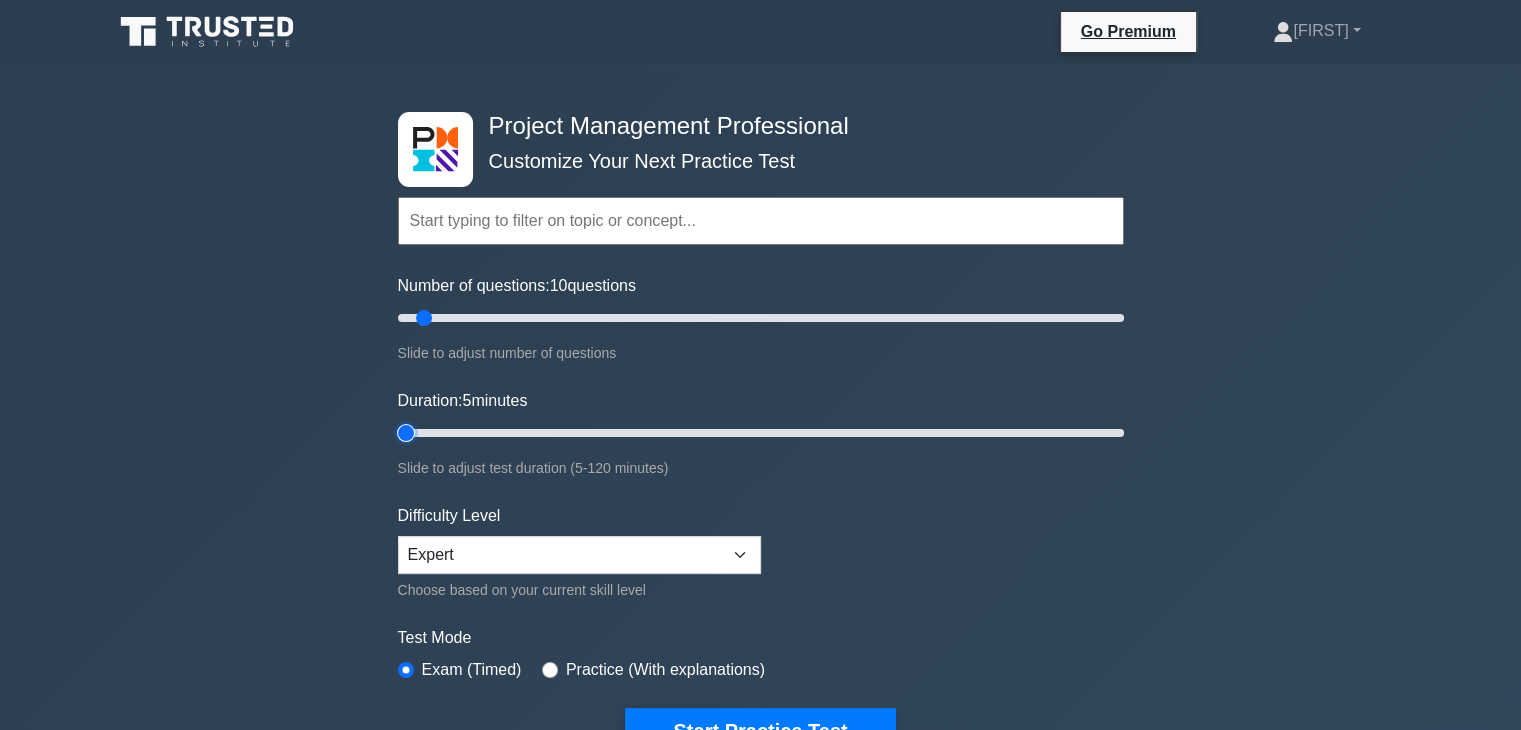 click on "Duration:  5  minutes" at bounding box center [761, 433] 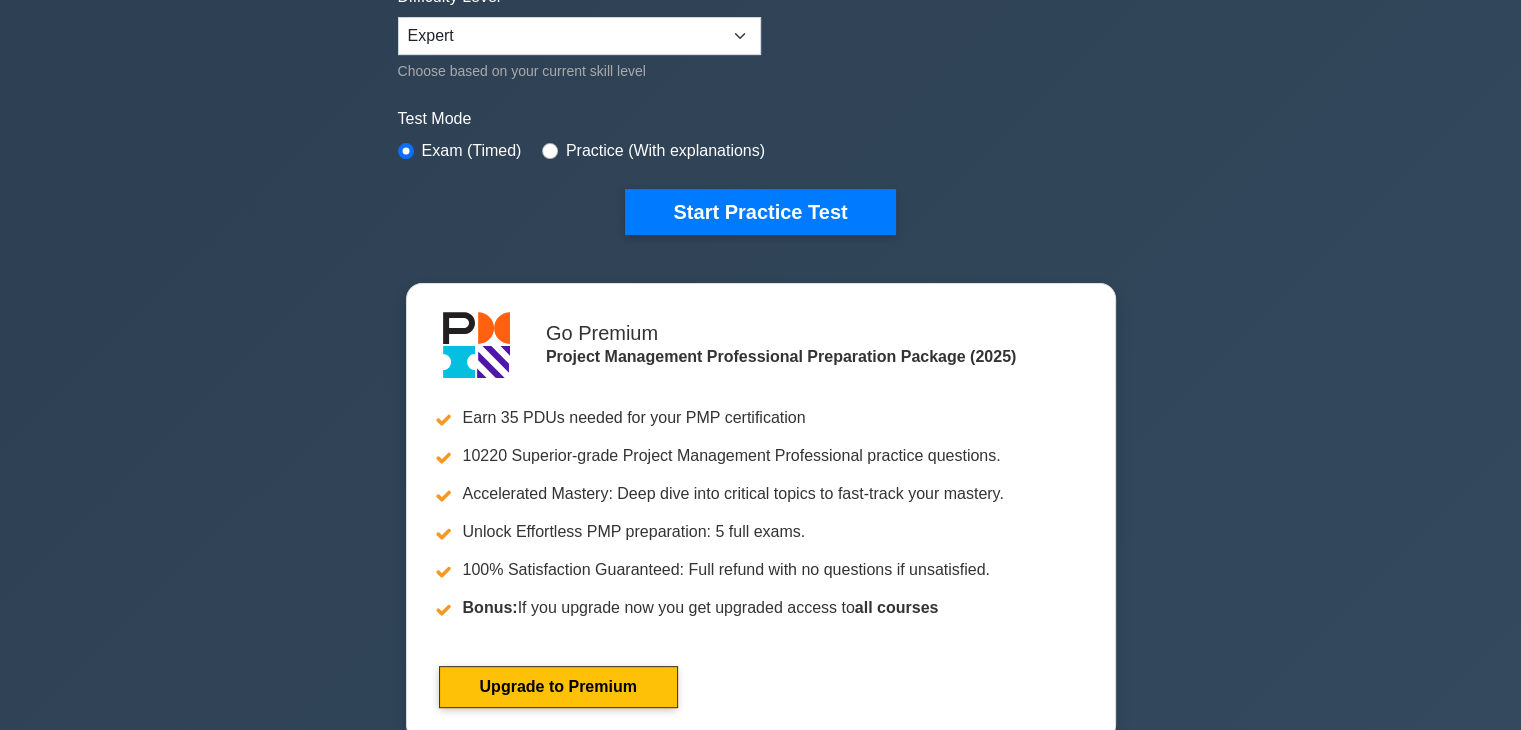 scroll, scrollTop: 497, scrollLeft: 0, axis: vertical 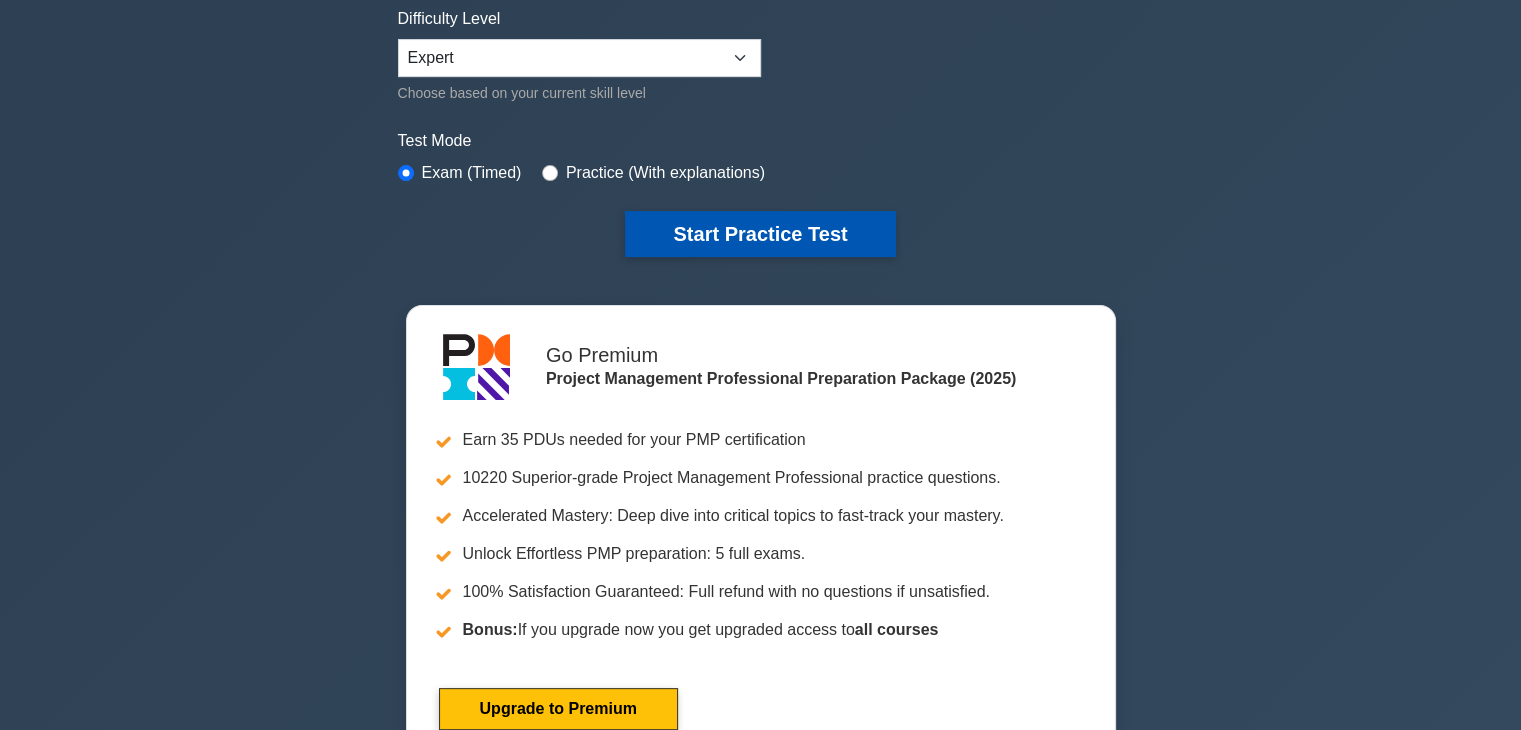 click on "Start Practice Test" at bounding box center (760, 234) 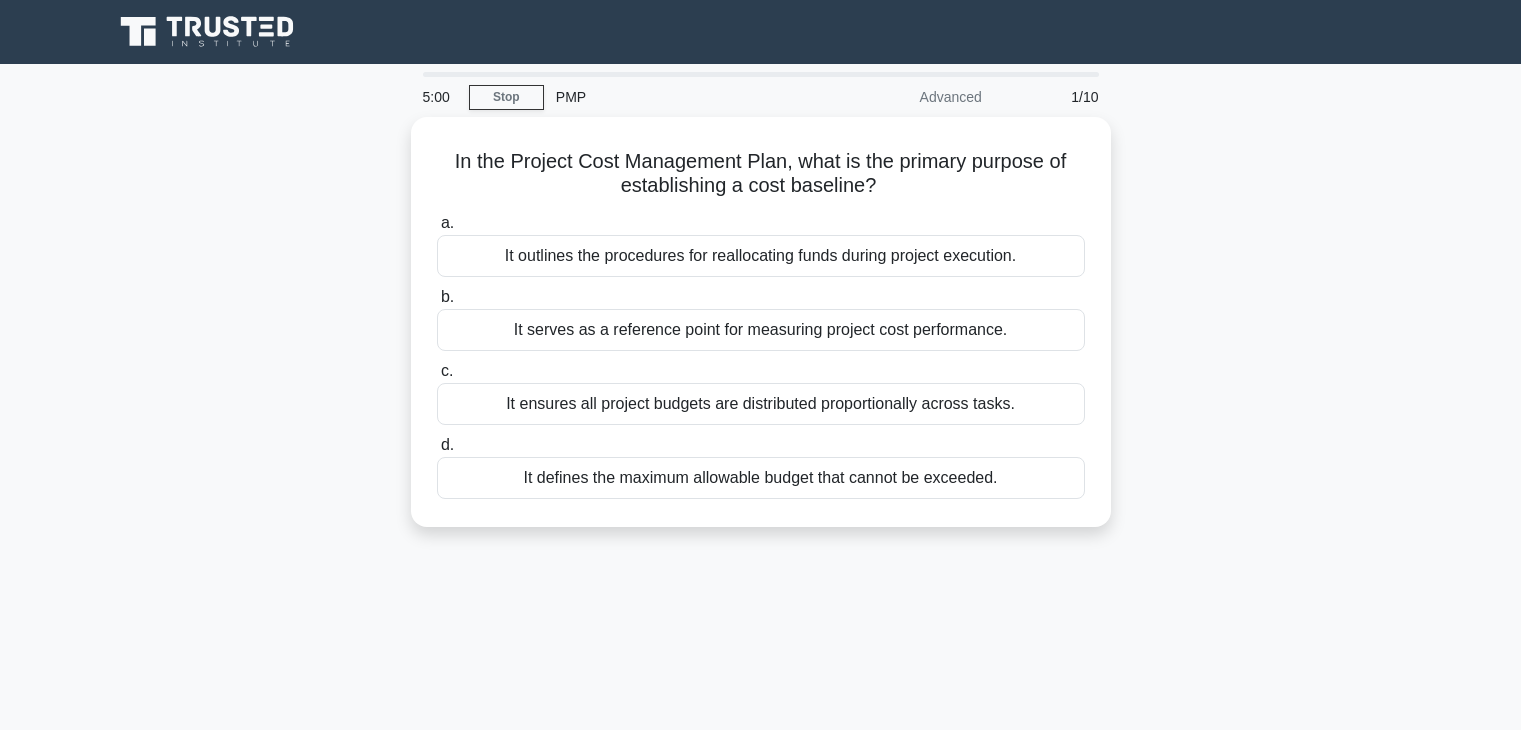 scroll, scrollTop: 0, scrollLeft: 0, axis: both 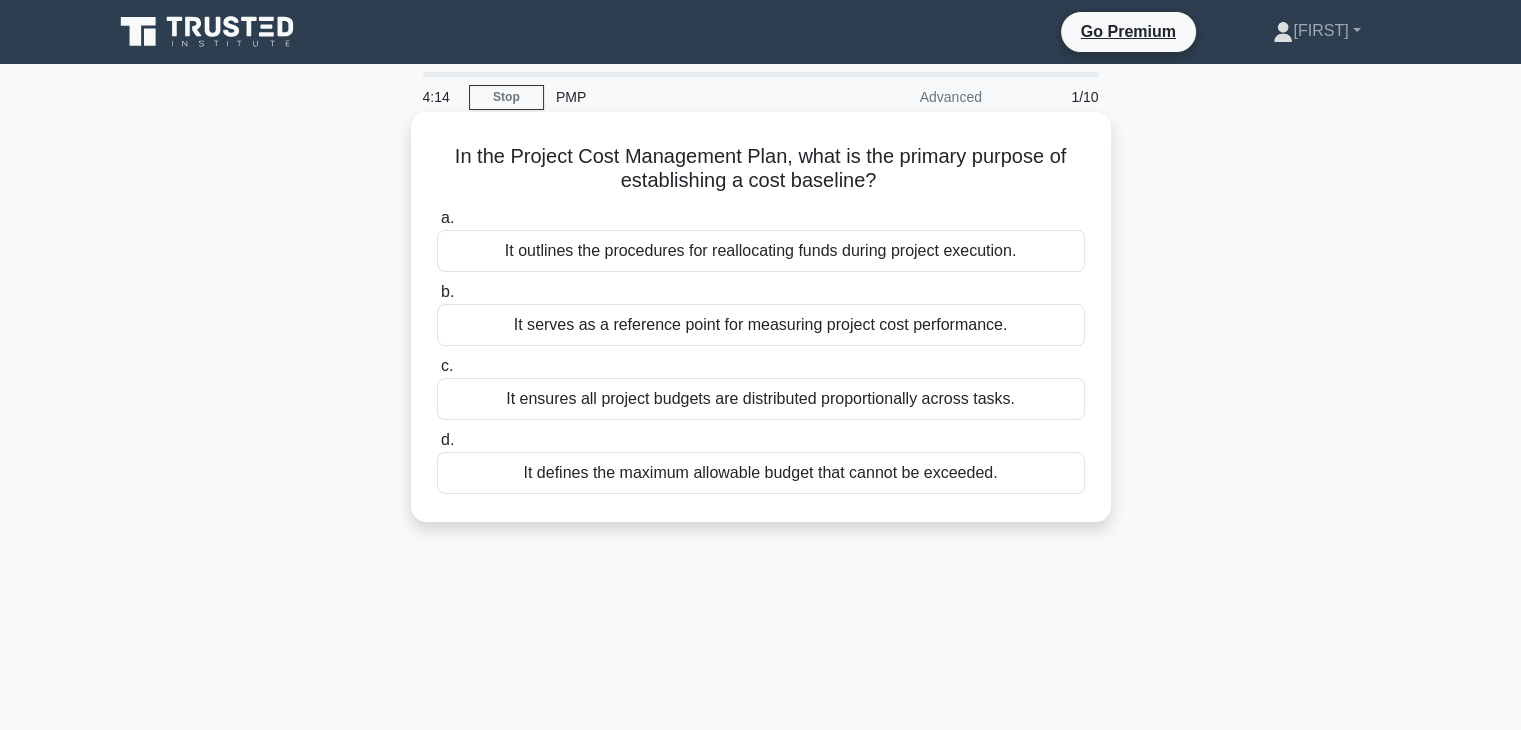click on "It ensures all project budgets are distributed proportionally across tasks." at bounding box center (761, 399) 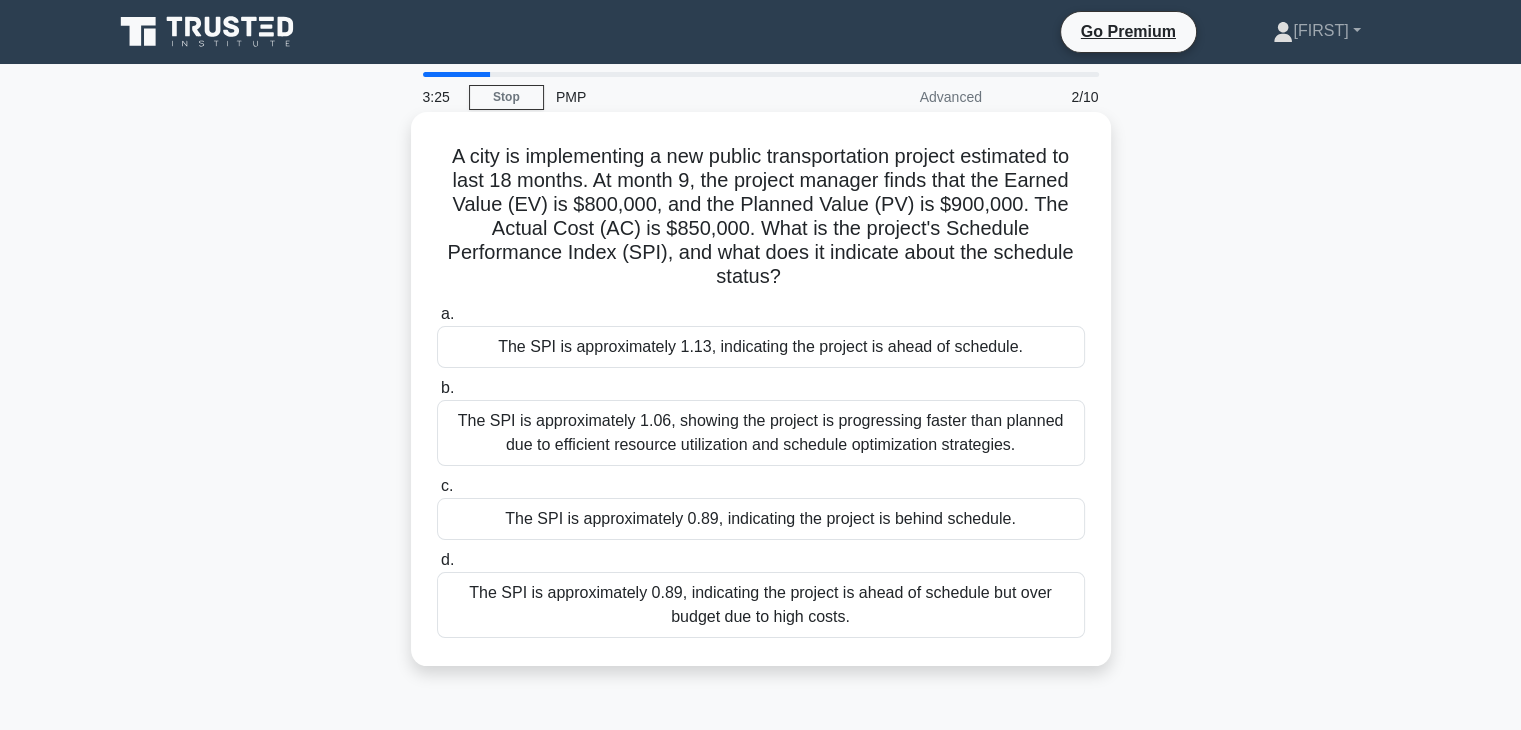 click on "The SPI is approximately 0.89, indicating the project is behind schedule." at bounding box center [761, 519] 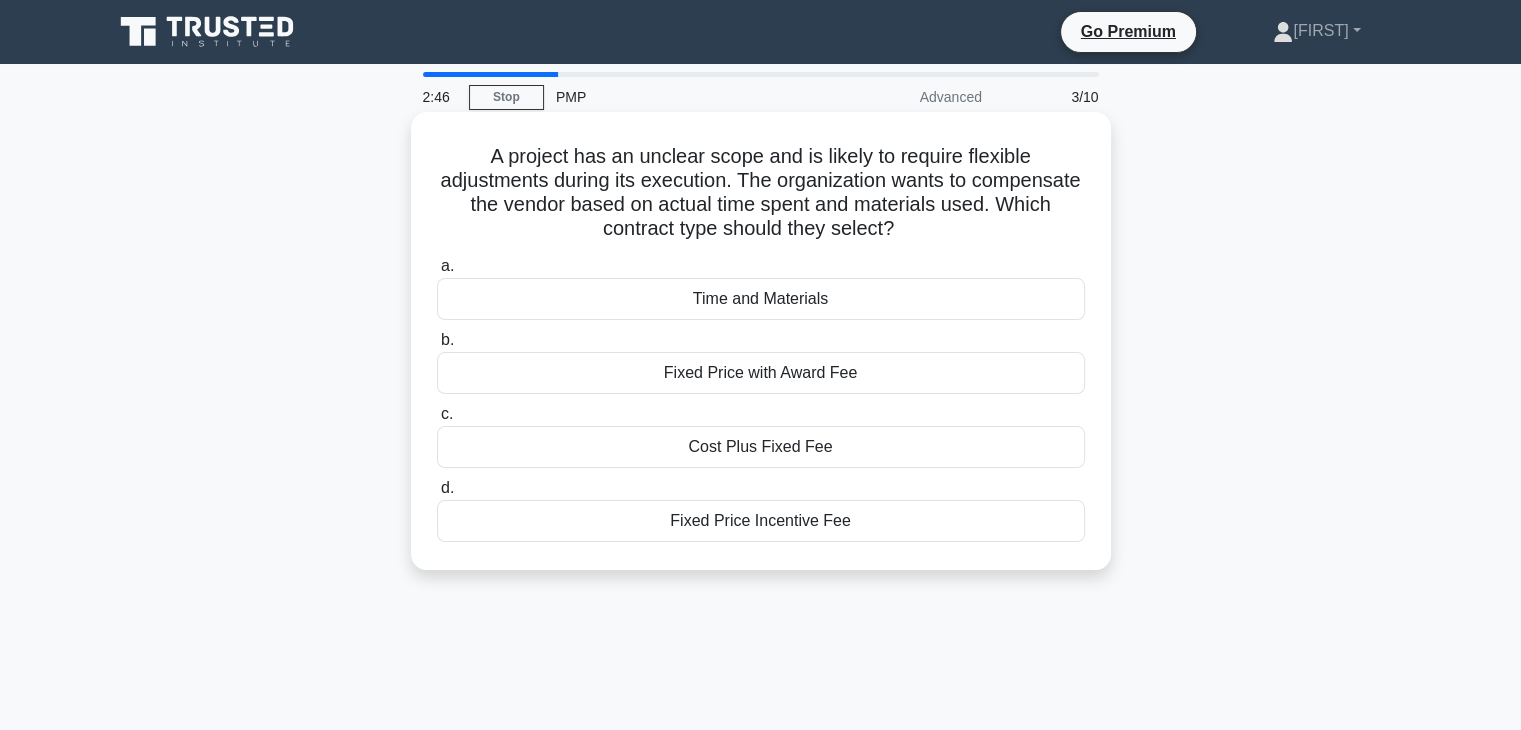 click on "Time and Materials" at bounding box center [761, 299] 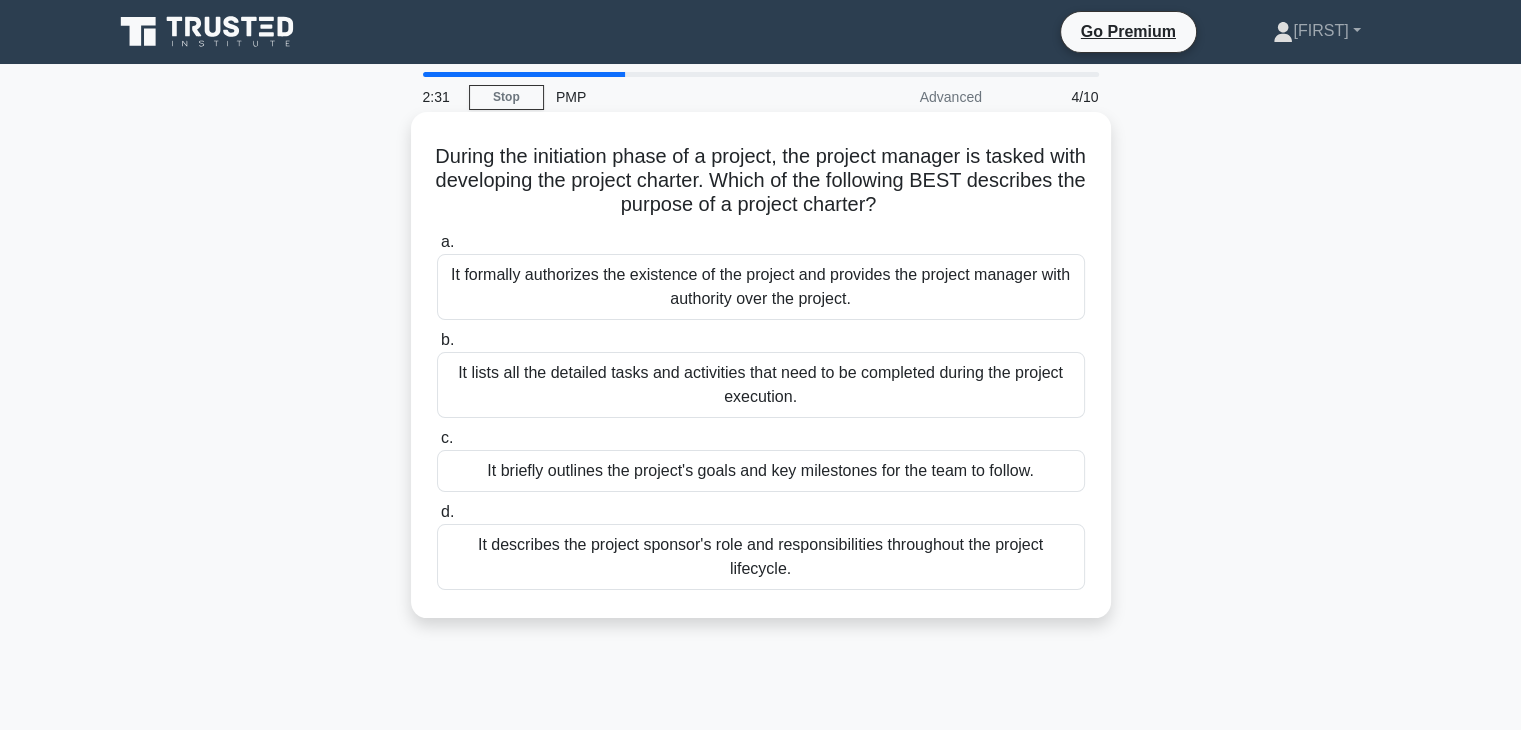 click on "It formally authorizes the existence of the project and provides the project manager with authority over the project." at bounding box center (761, 287) 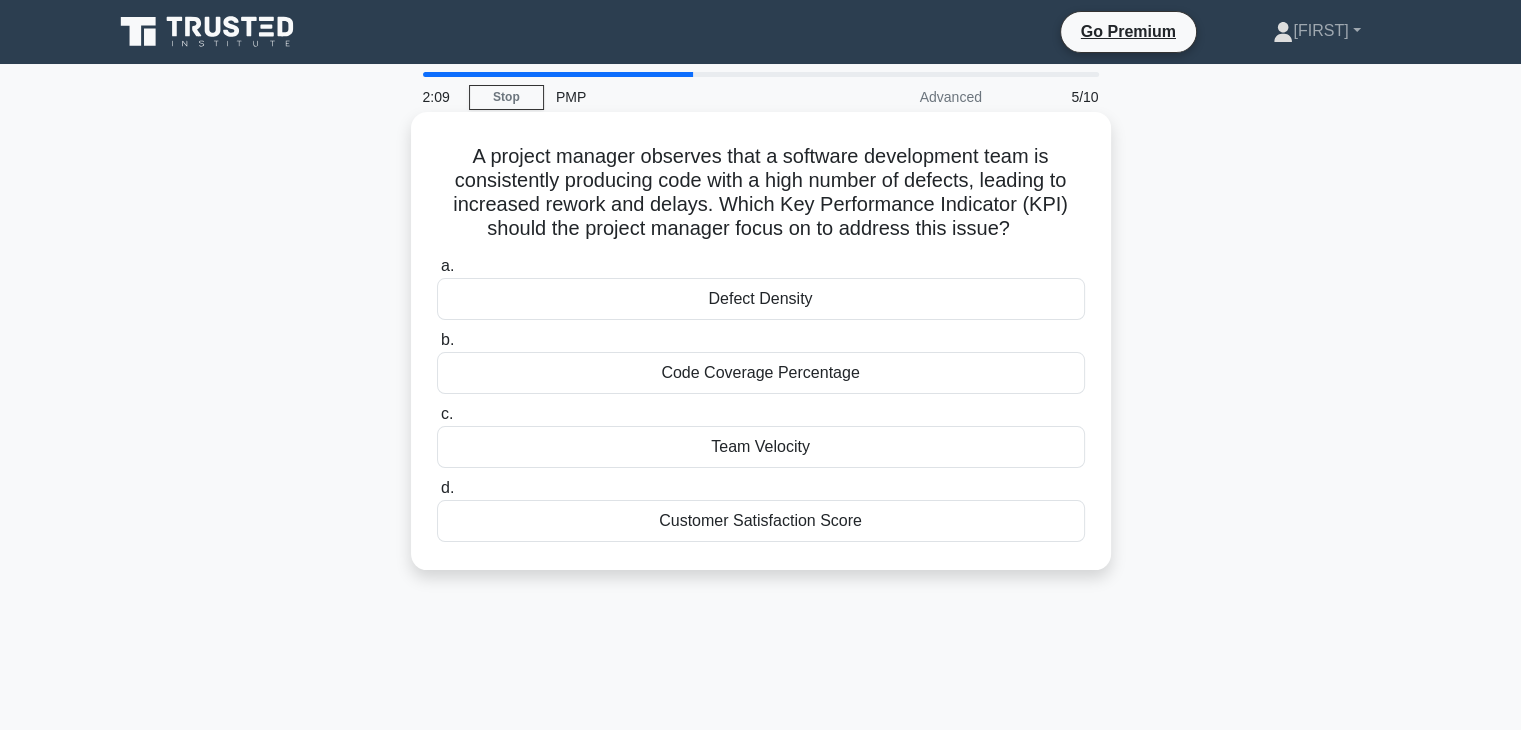 click on "Defect Density" at bounding box center [761, 299] 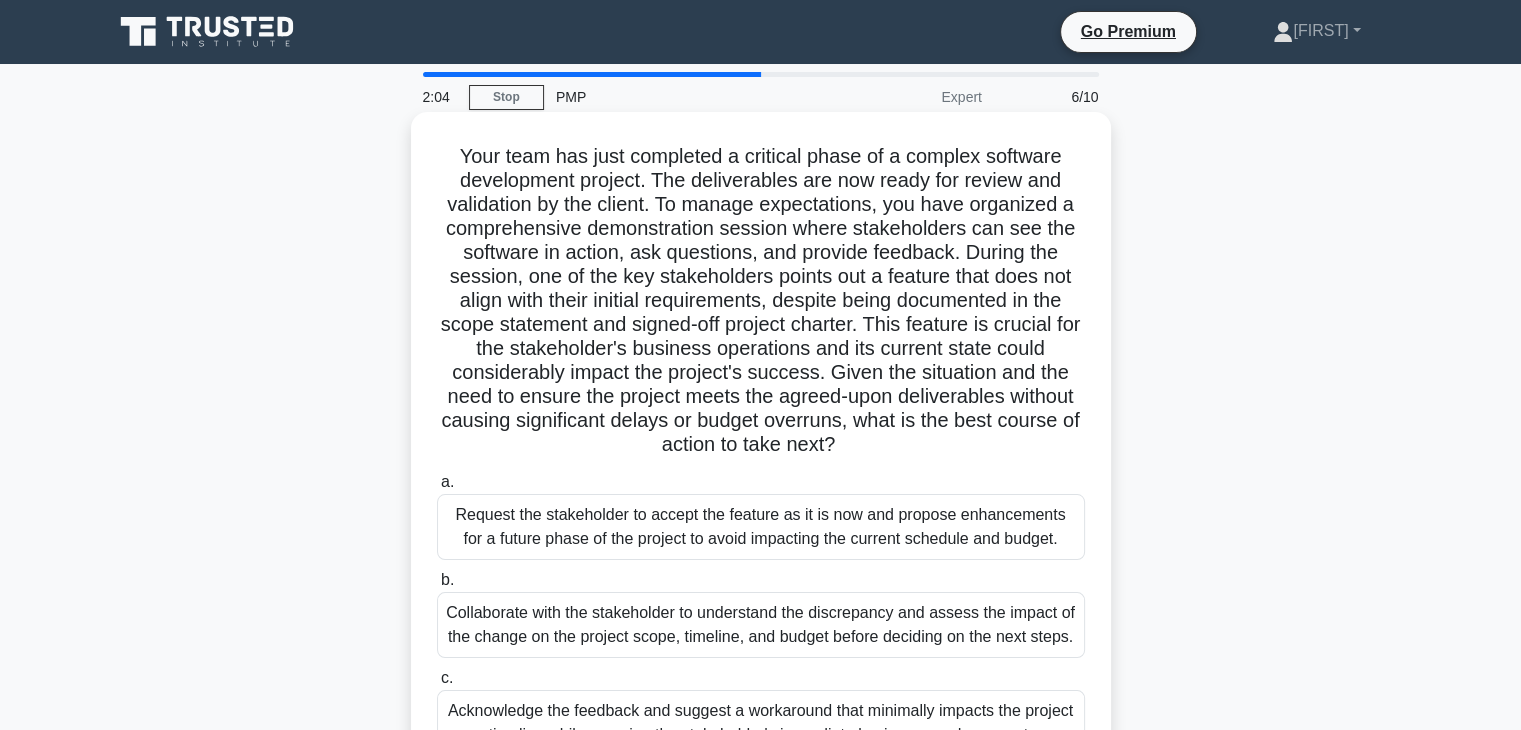 click on "Collaborate with the stakeholder to understand the discrepancy and assess the impact of the change on the project scope, timeline, and budget before deciding on the next steps." at bounding box center (761, 625) 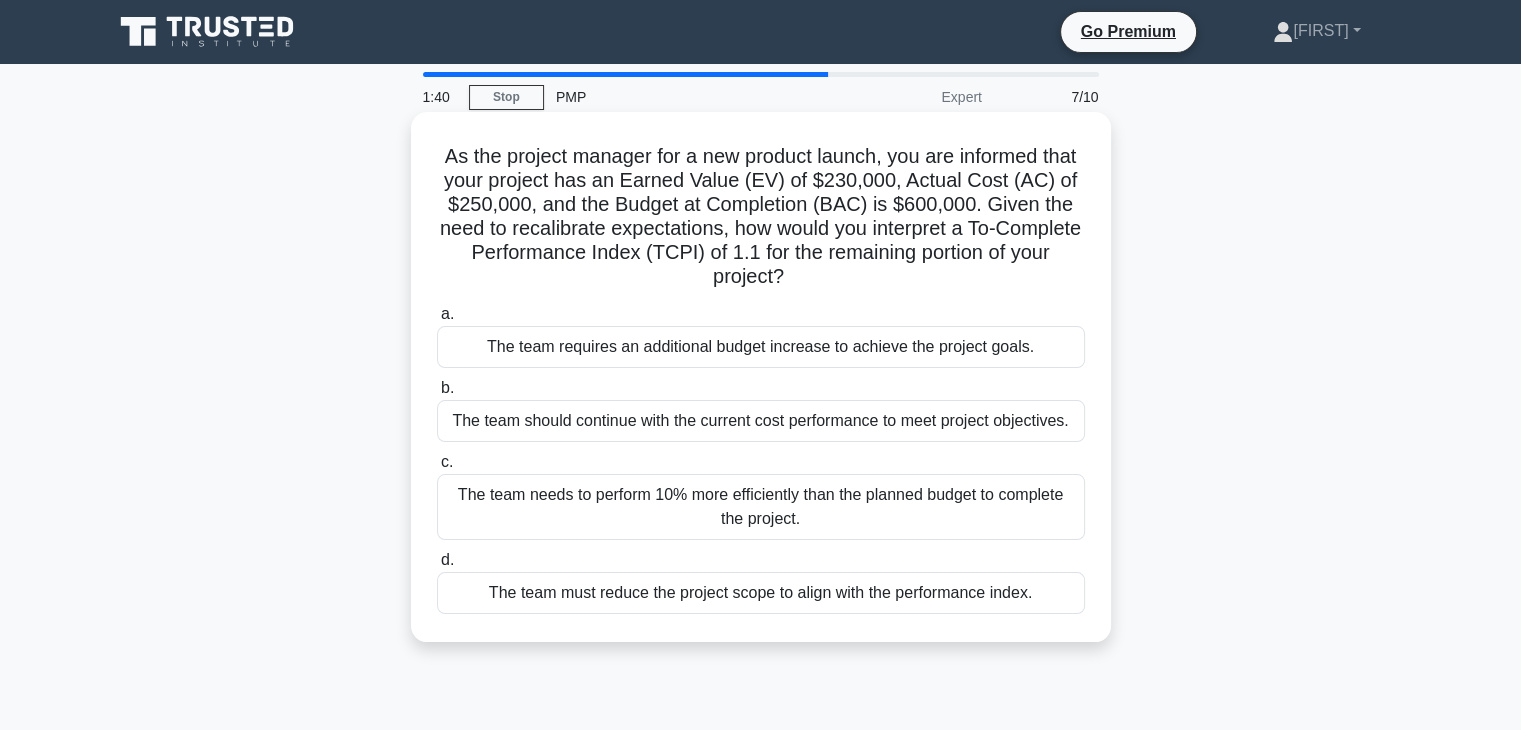 click on "The team needs to perform 10% more efficiently than the planned budget to complete the project." at bounding box center [761, 507] 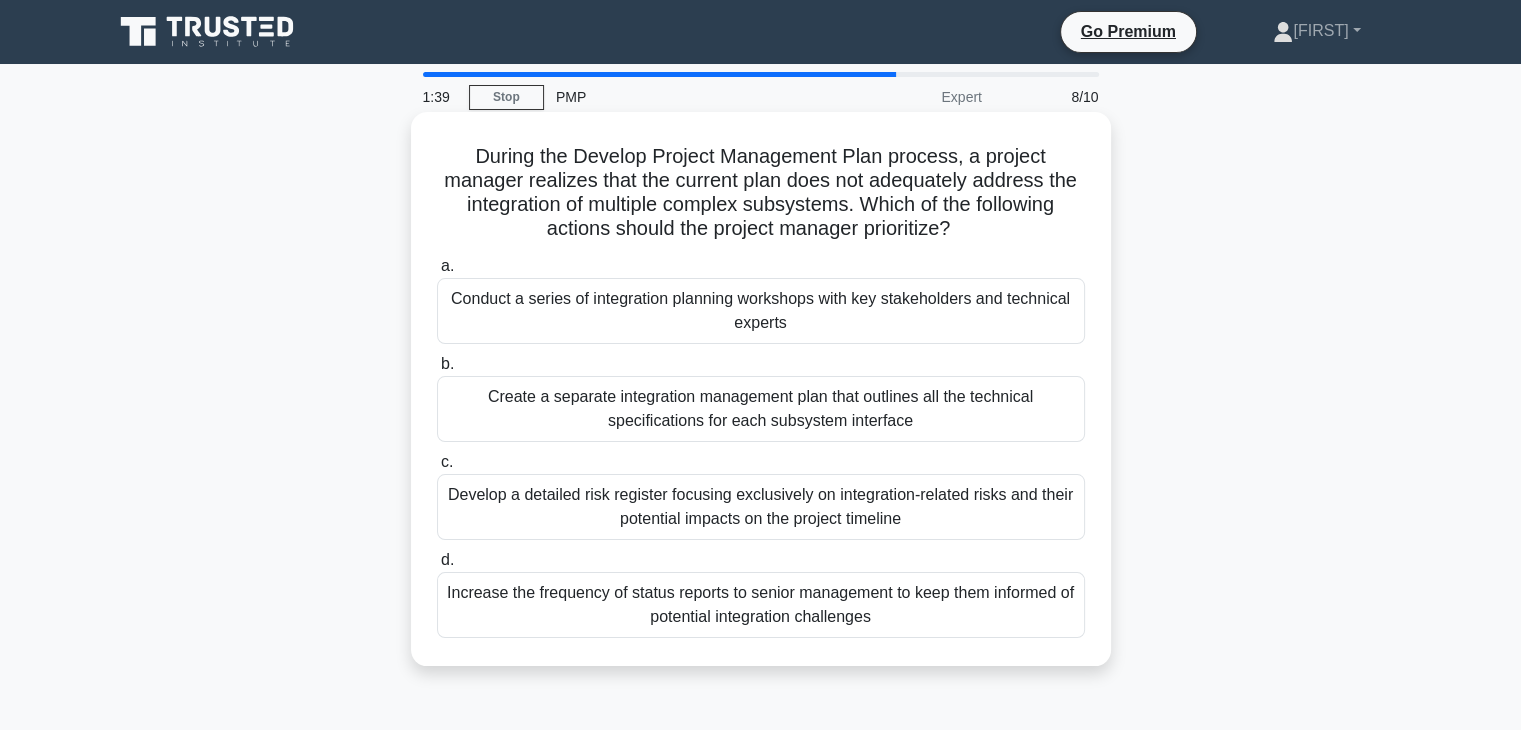 click on "Create a separate integration management plan that outlines all the technical specifications for each subsystem interface" at bounding box center [761, 409] 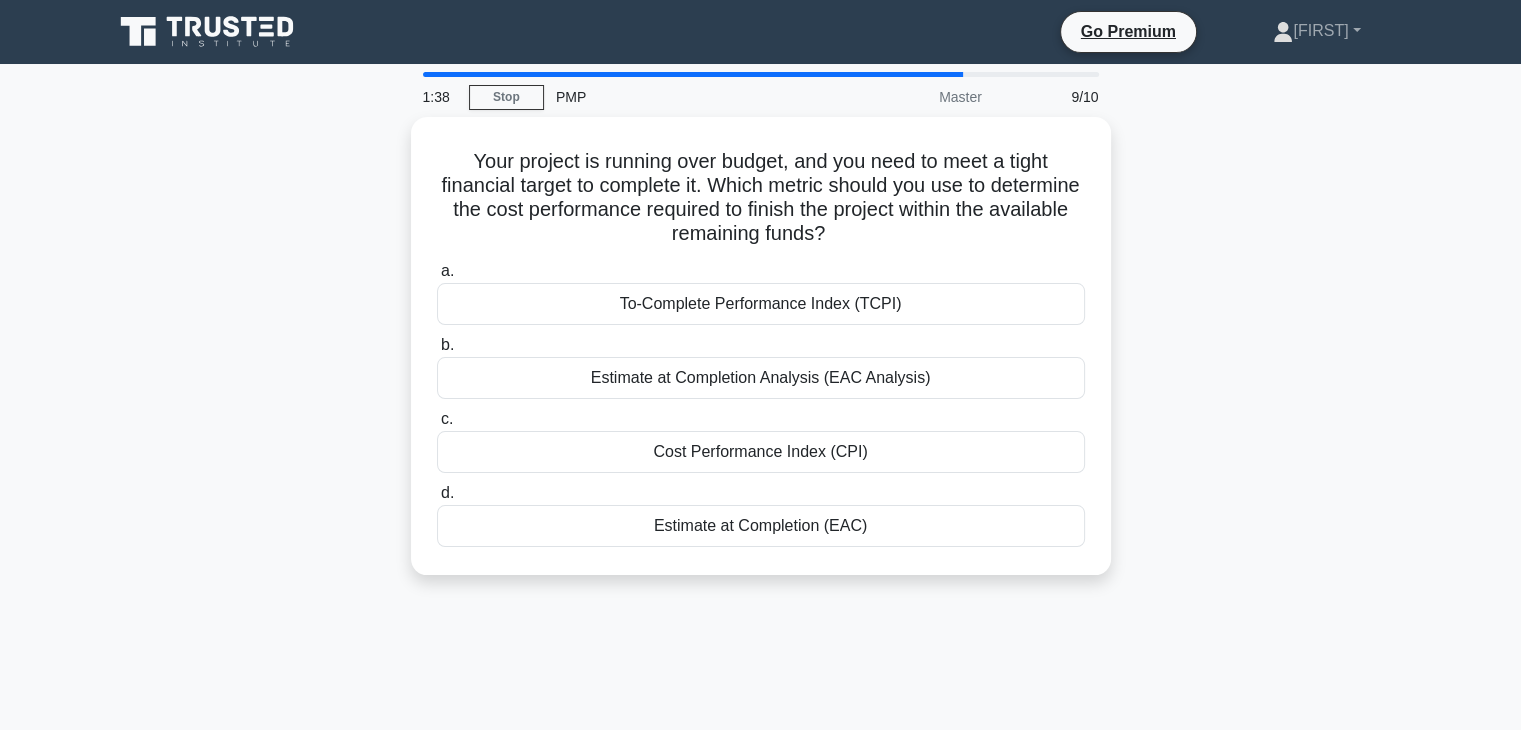 click on "c.
Cost Performance Index (CPI)" at bounding box center (761, 440) 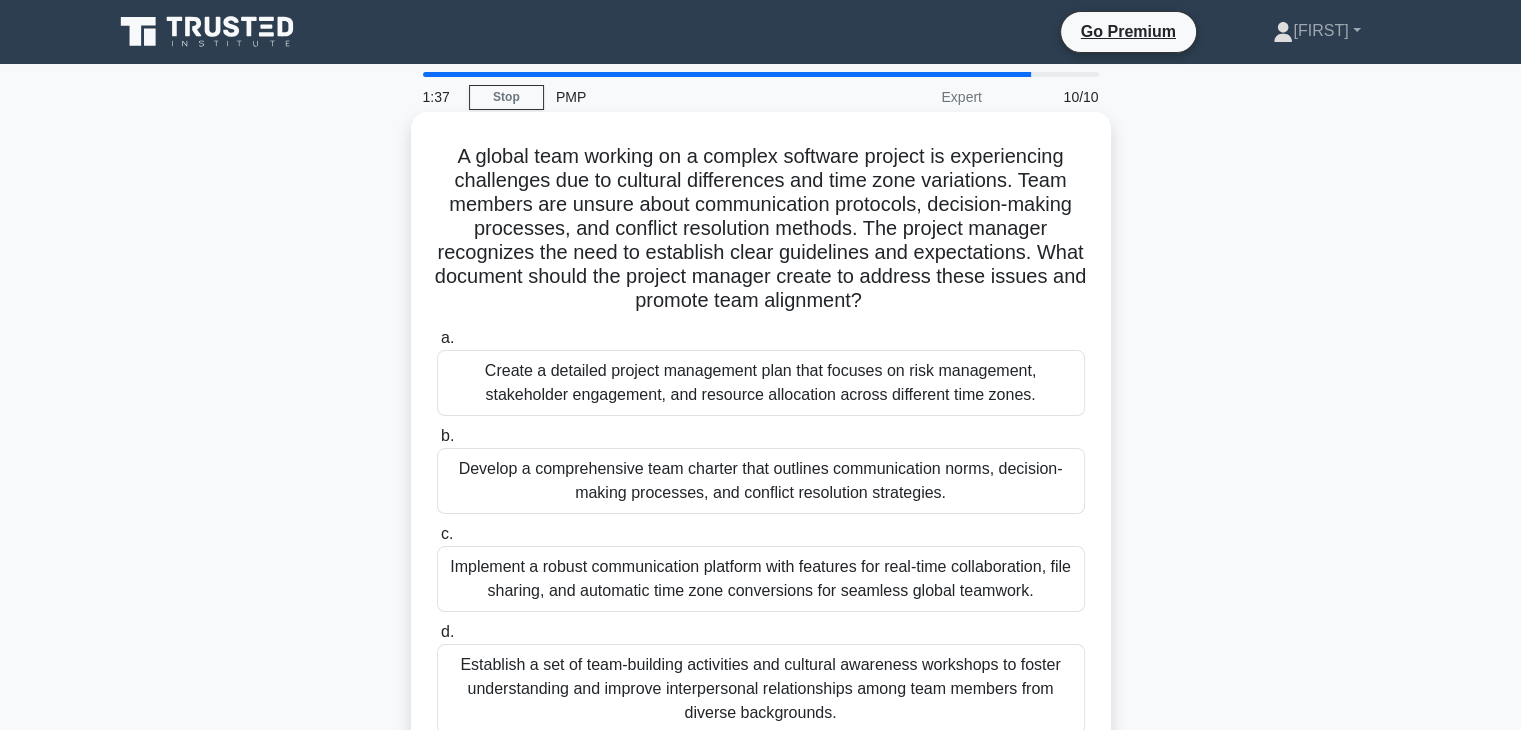 click on "Implement a robust communication platform with features for real-time collaboration, file sharing, and automatic time zone conversions for seamless global teamwork." at bounding box center [761, 579] 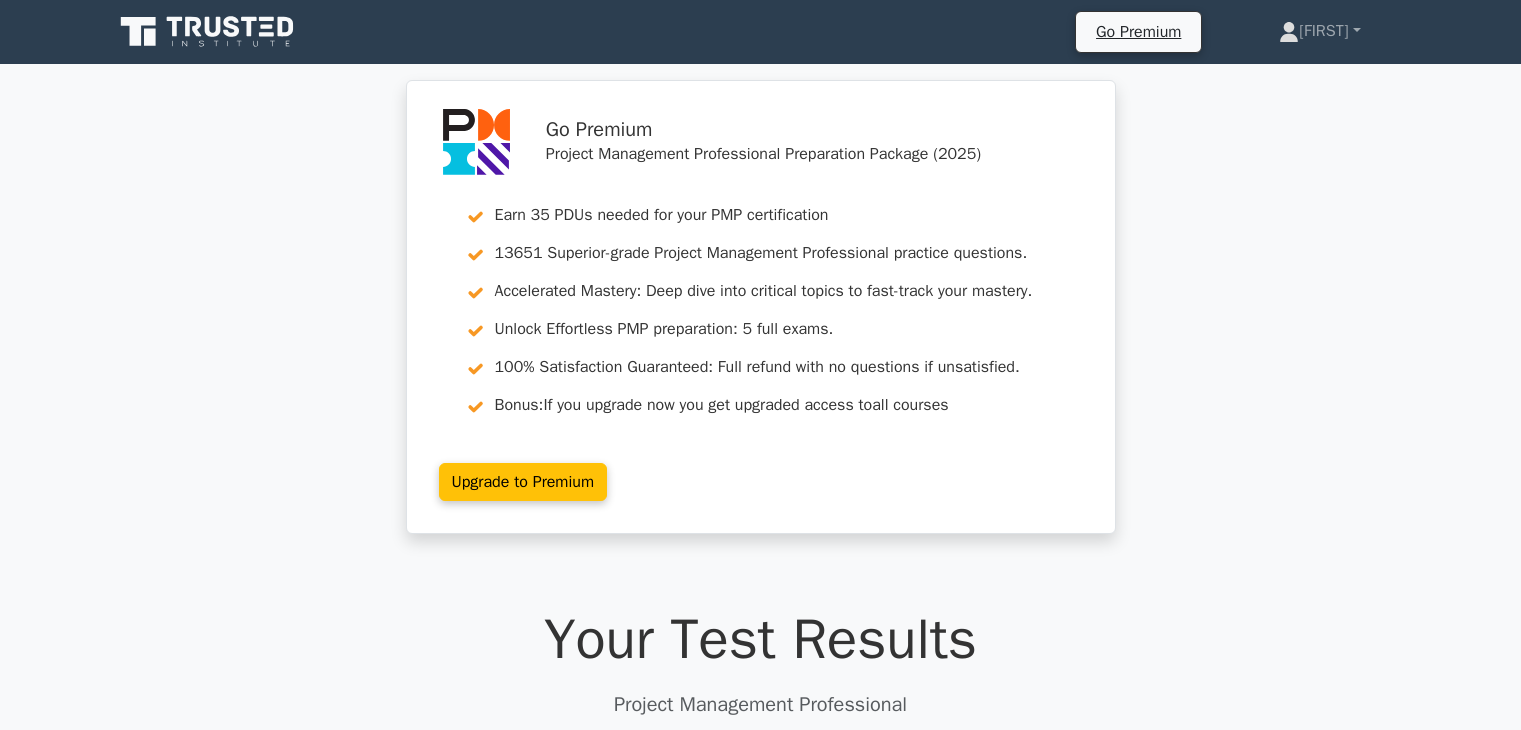 scroll, scrollTop: 0, scrollLeft: 0, axis: both 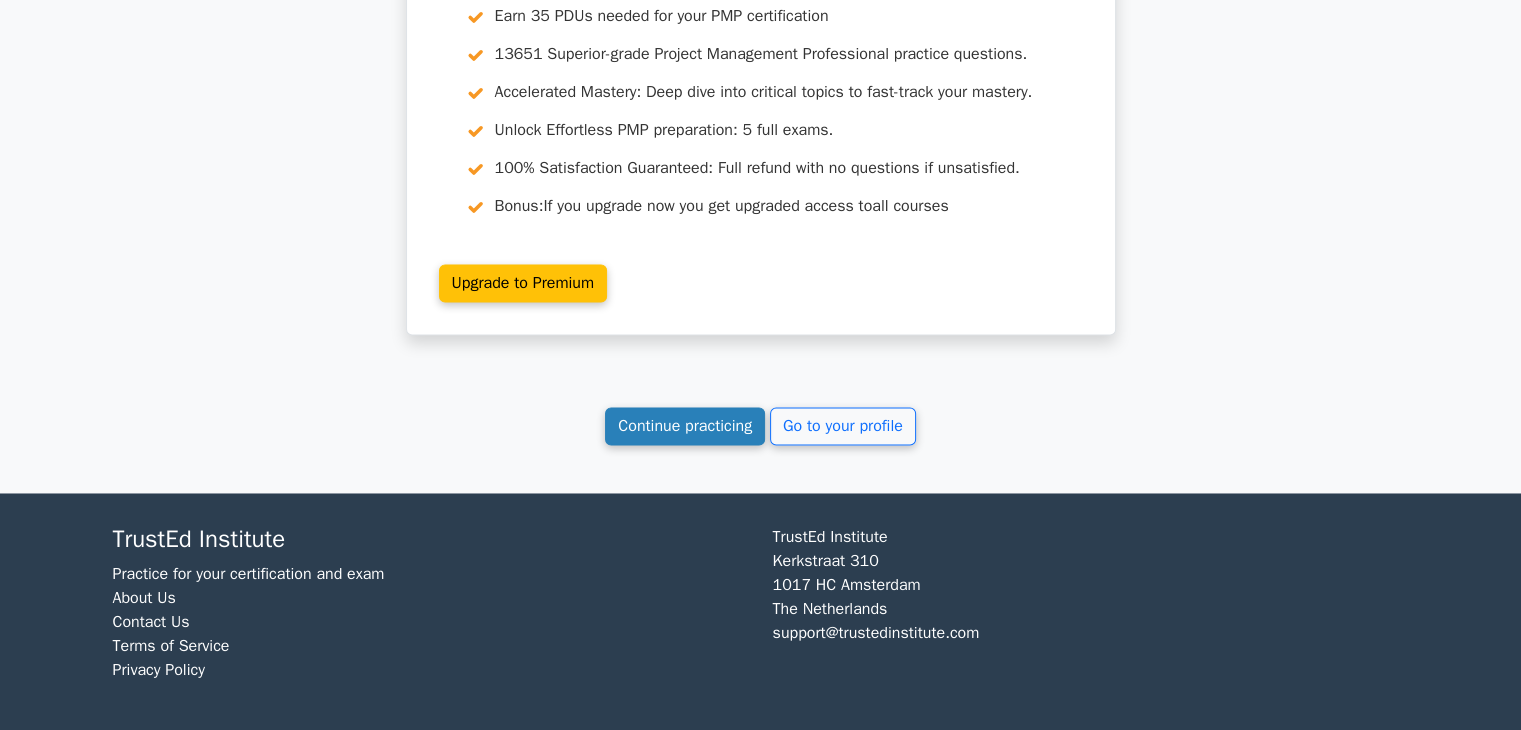 click on "Continue practicing" at bounding box center [685, 426] 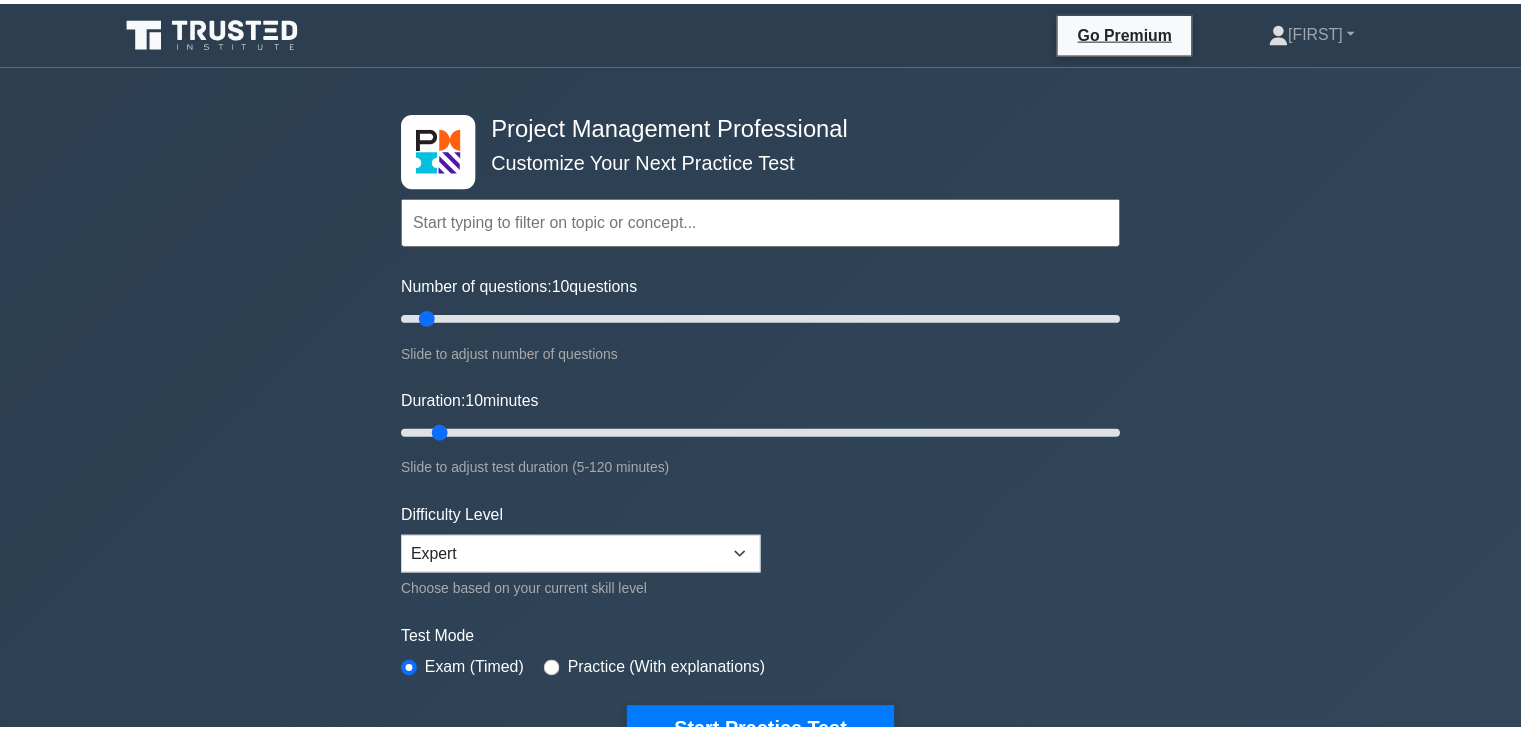 scroll, scrollTop: 0, scrollLeft: 0, axis: both 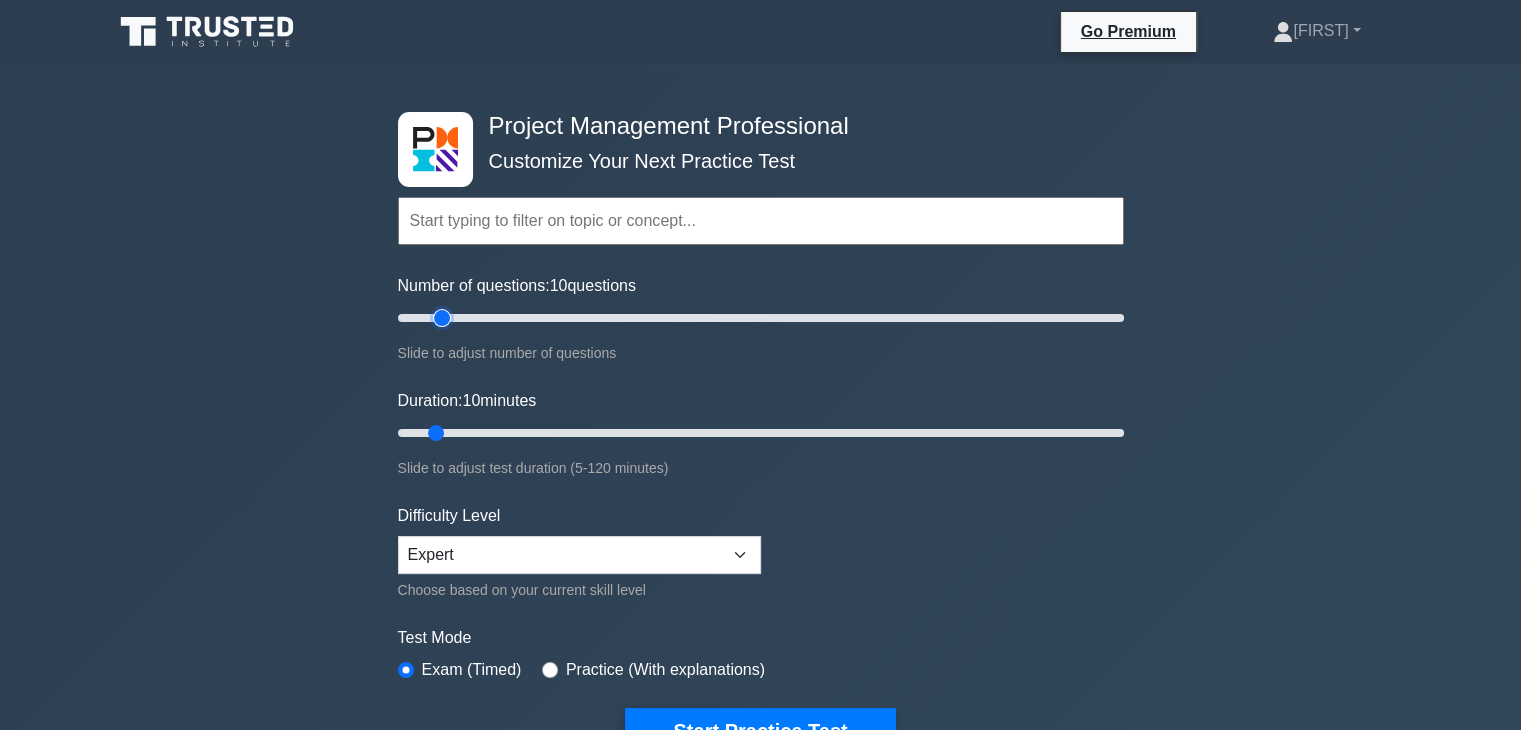 click on "Number of questions:  10  questions" at bounding box center (761, 318) 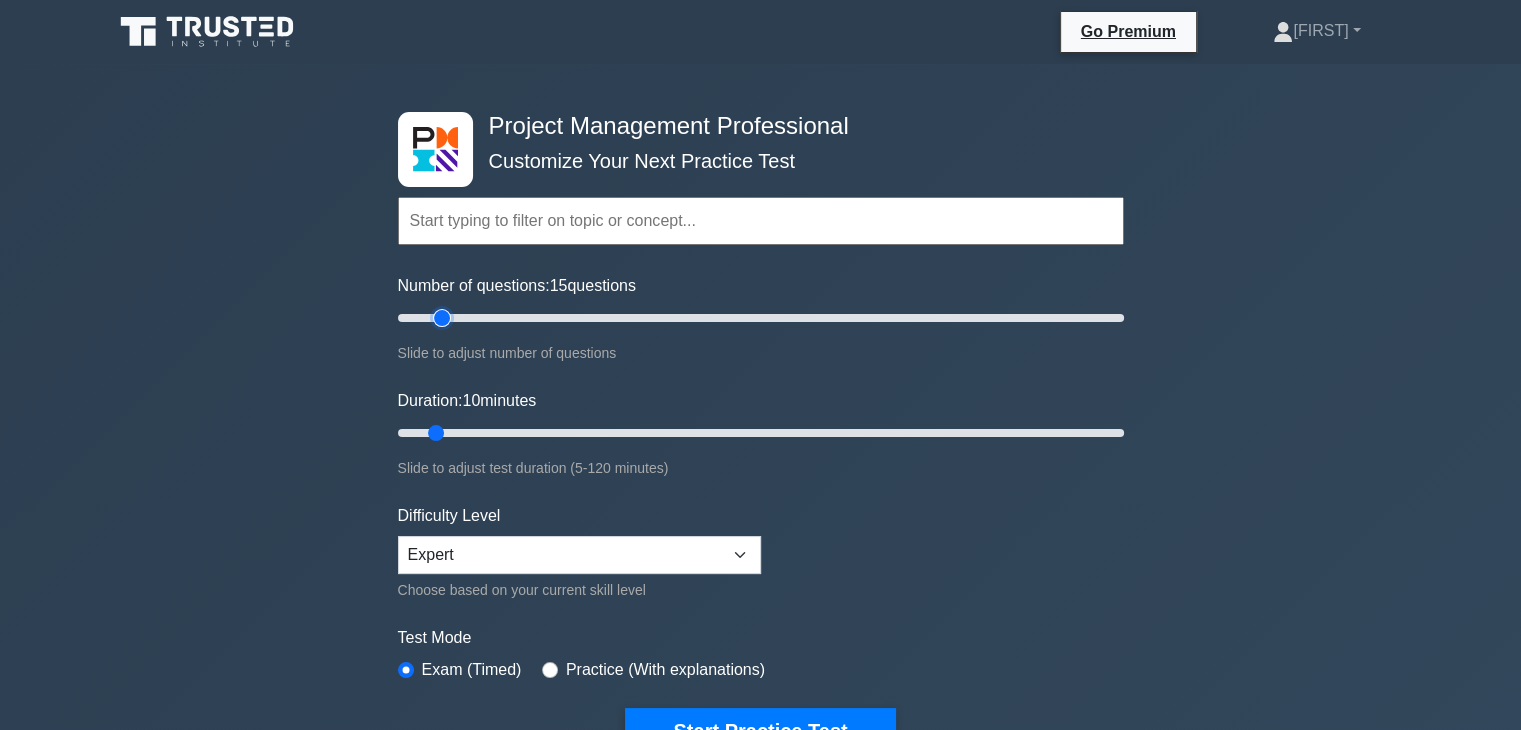 drag, startPoint x: 446, startPoint y: 317, endPoint x: 436, endPoint y: 321, distance: 10.770329 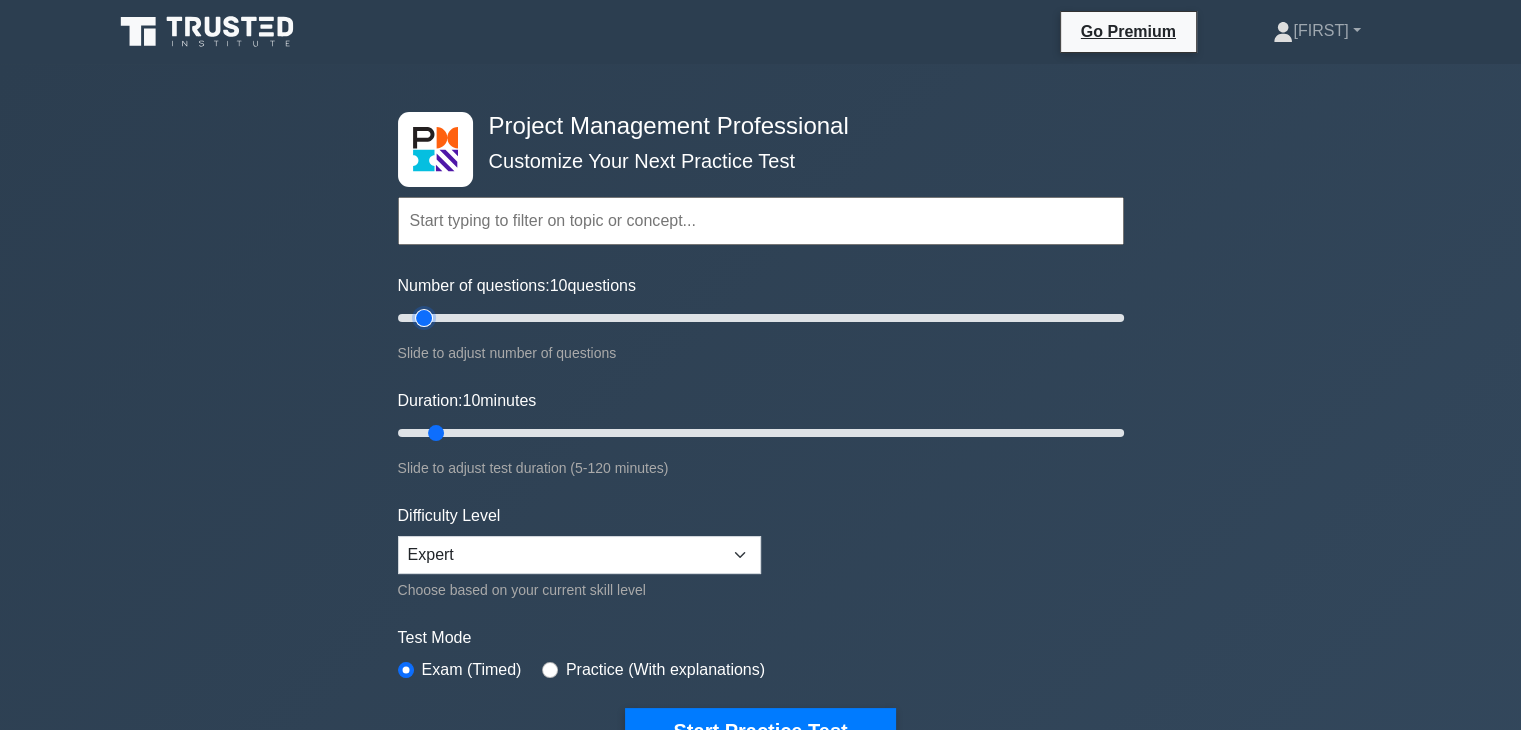 drag, startPoint x: 444, startPoint y: 316, endPoint x: 431, endPoint y: 320, distance: 13.601471 